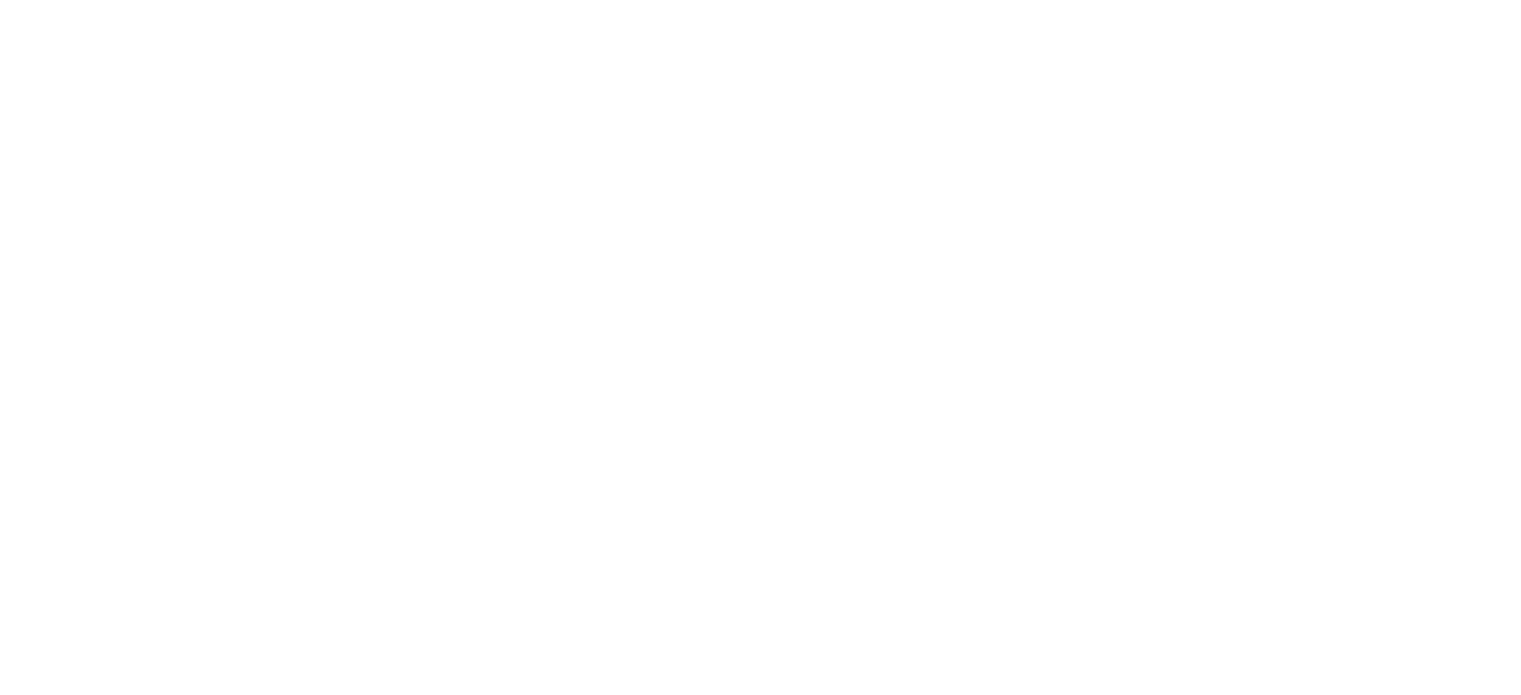 scroll, scrollTop: 0, scrollLeft: 0, axis: both 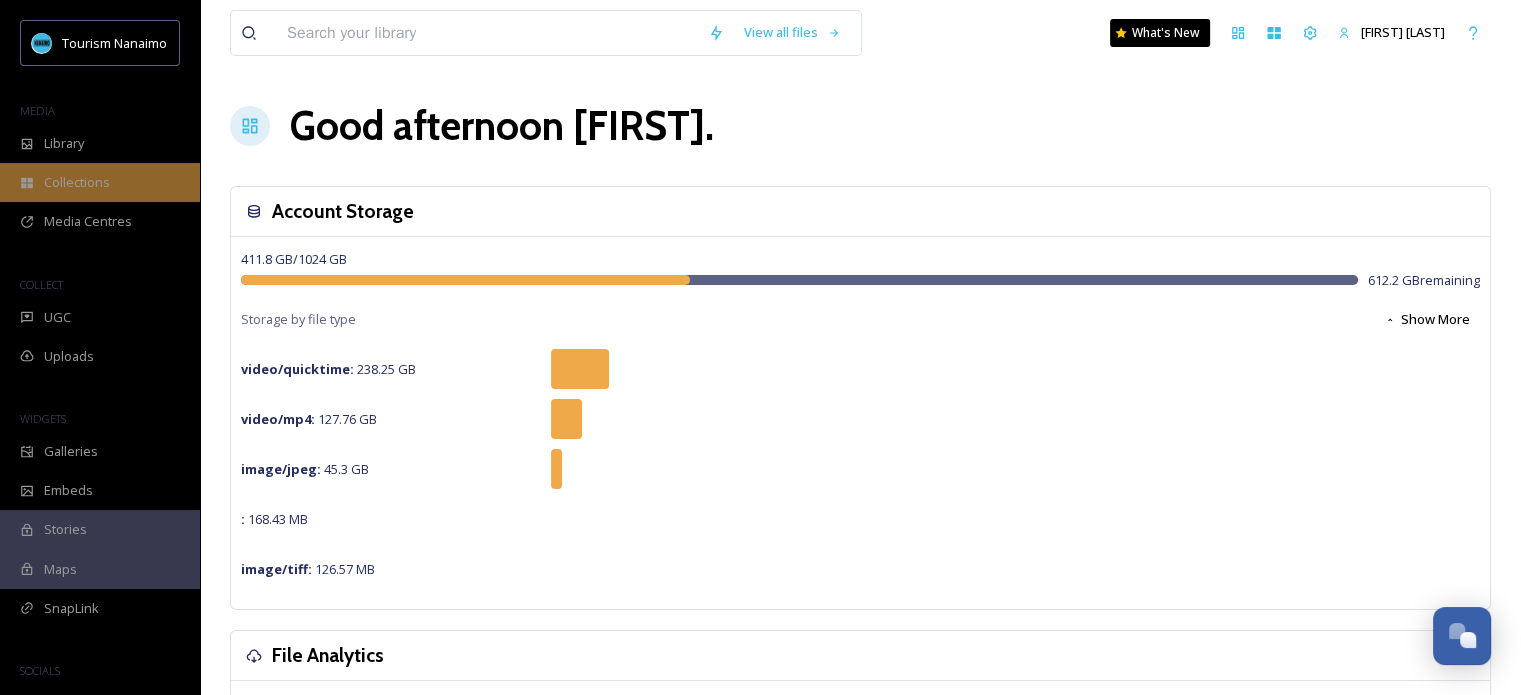 click on "Collections" at bounding box center [77, 182] 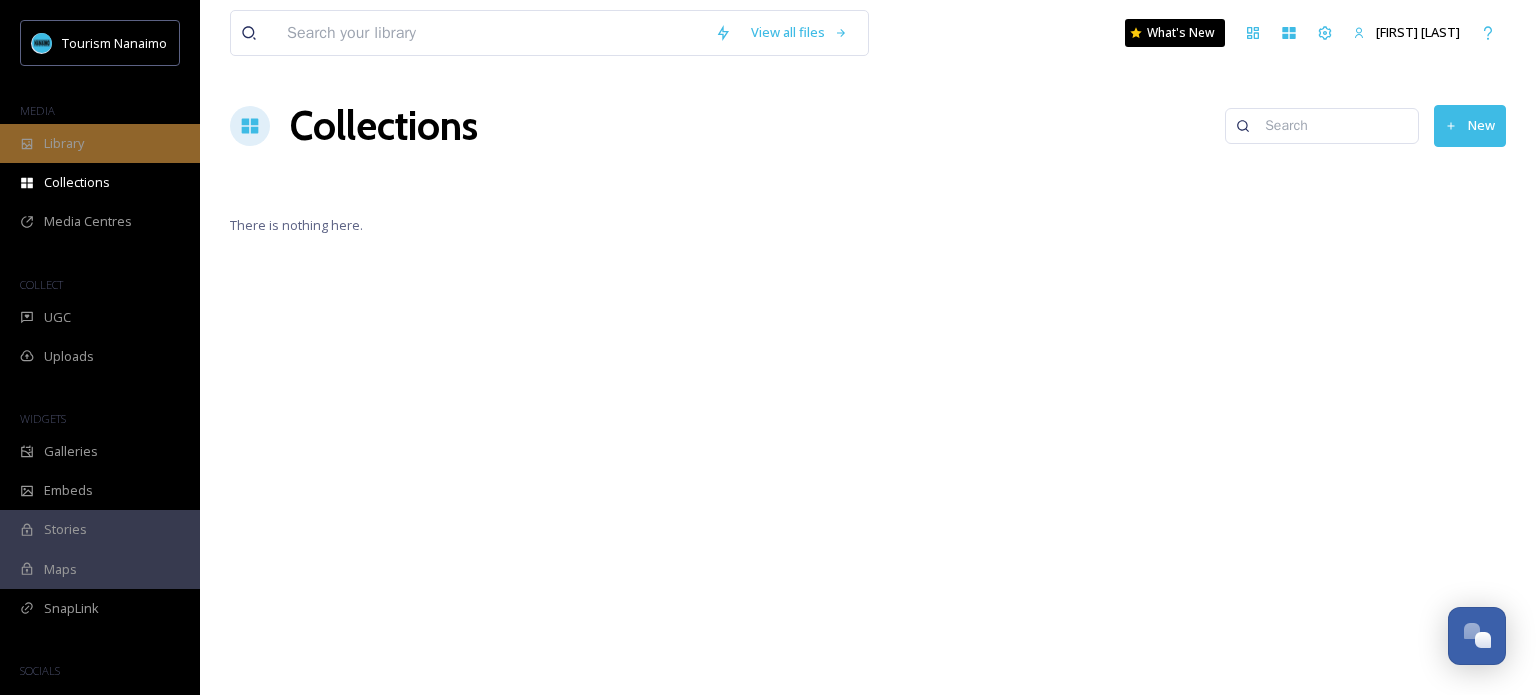 click on "Library" at bounding box center (100, 143) 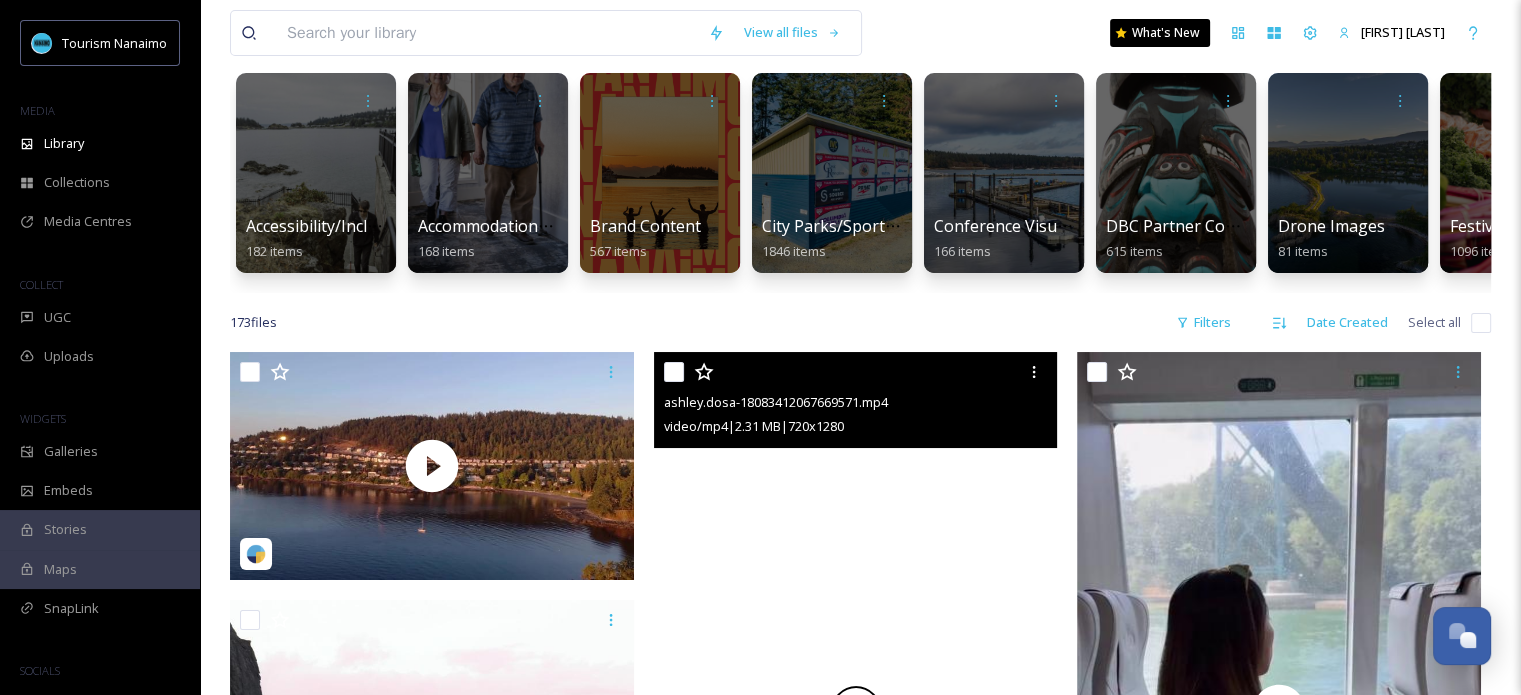 scroll, scrollTop: 0, scrollLeft: 0, axis: both 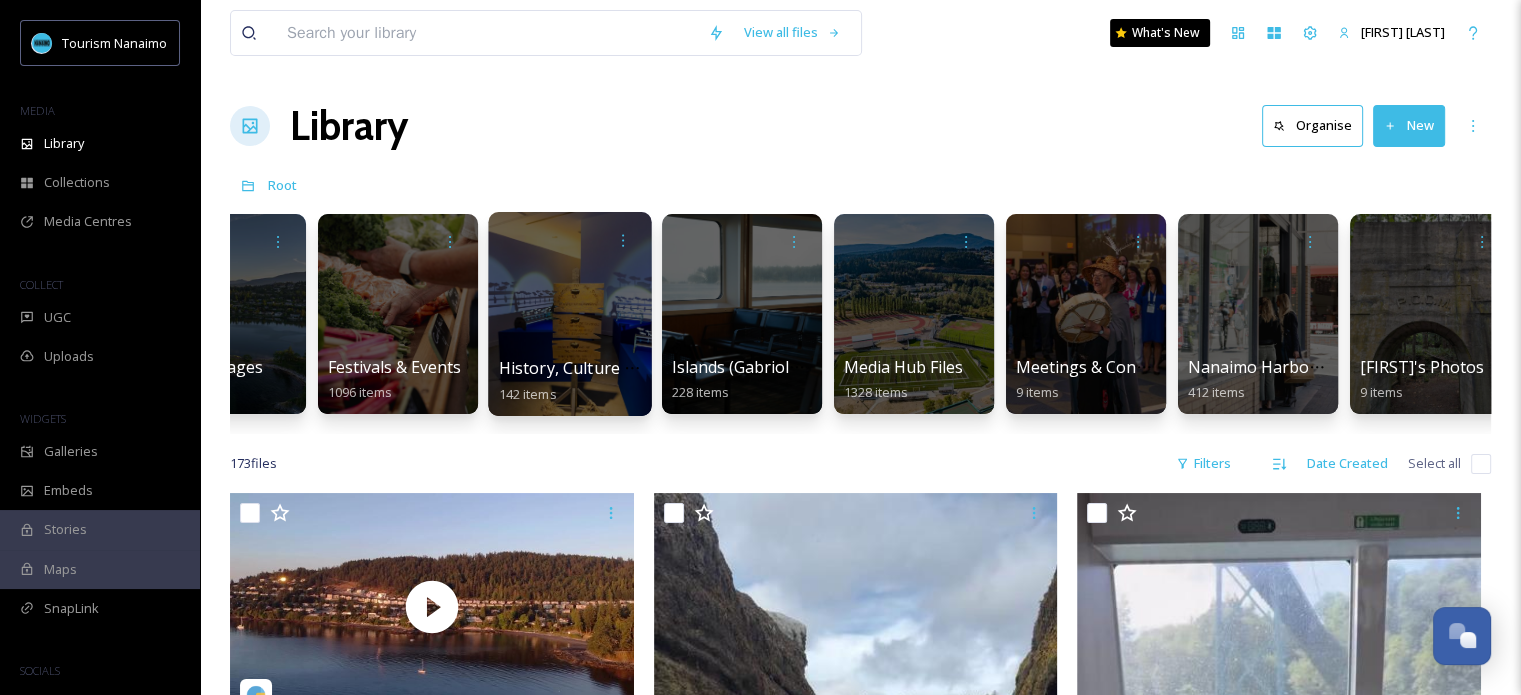 click at bounding box center (569, 314) 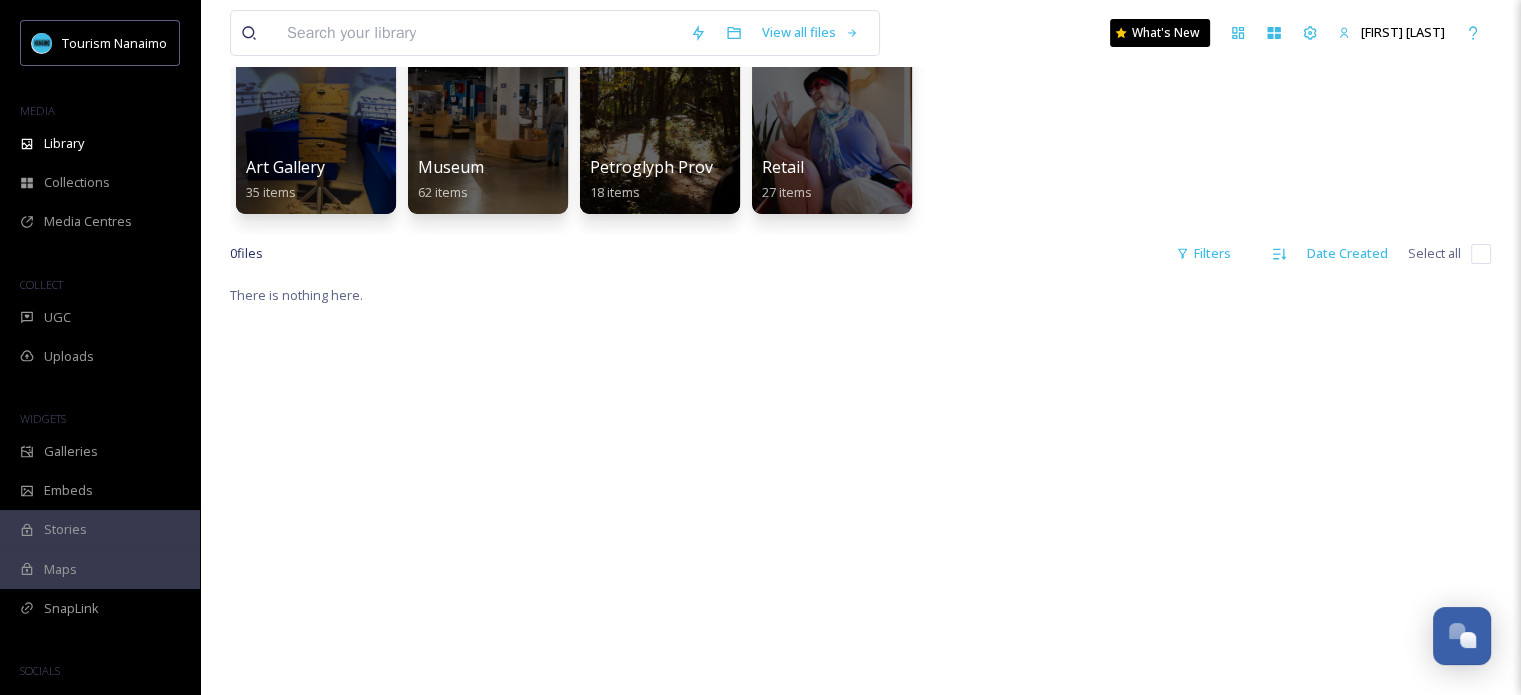 scroll, scrollTop: 0, scrollLeft: 0, axis: both 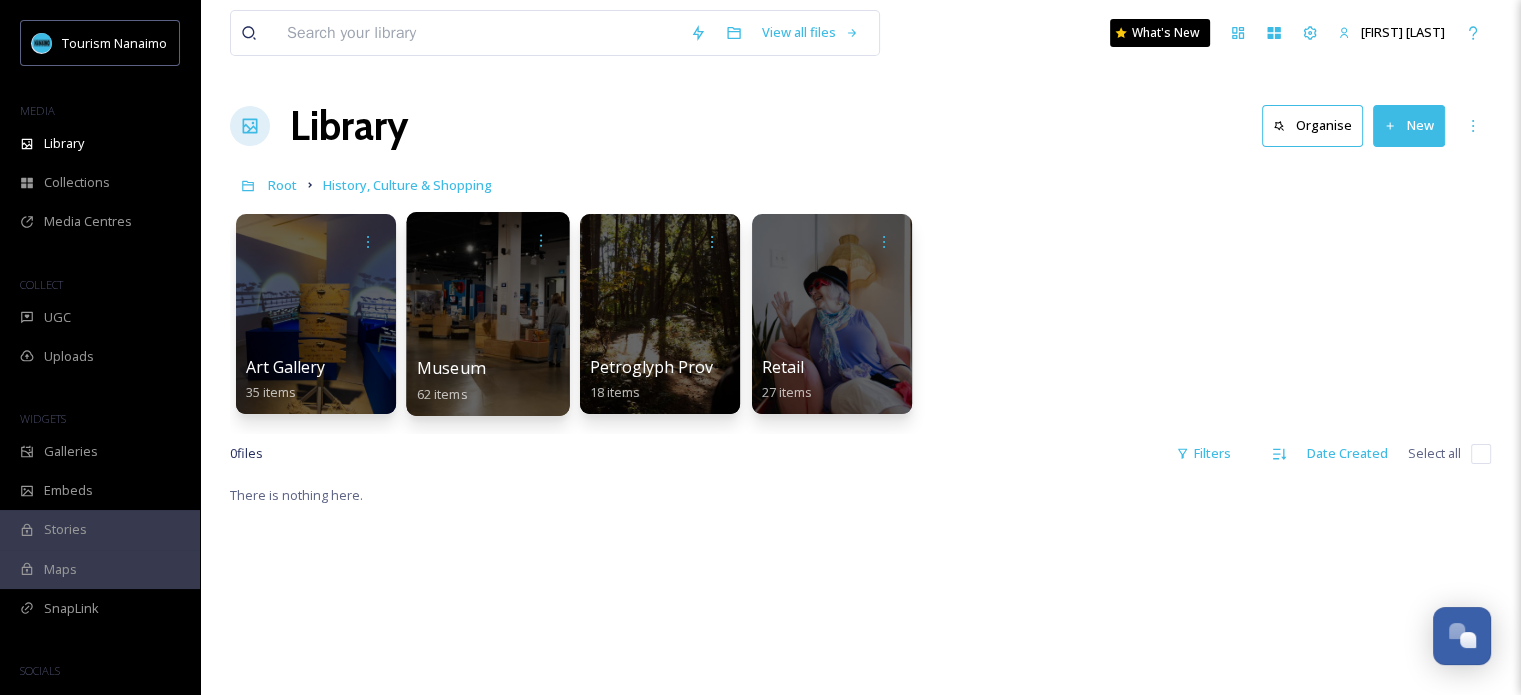 click at bounding box center [487, 314] 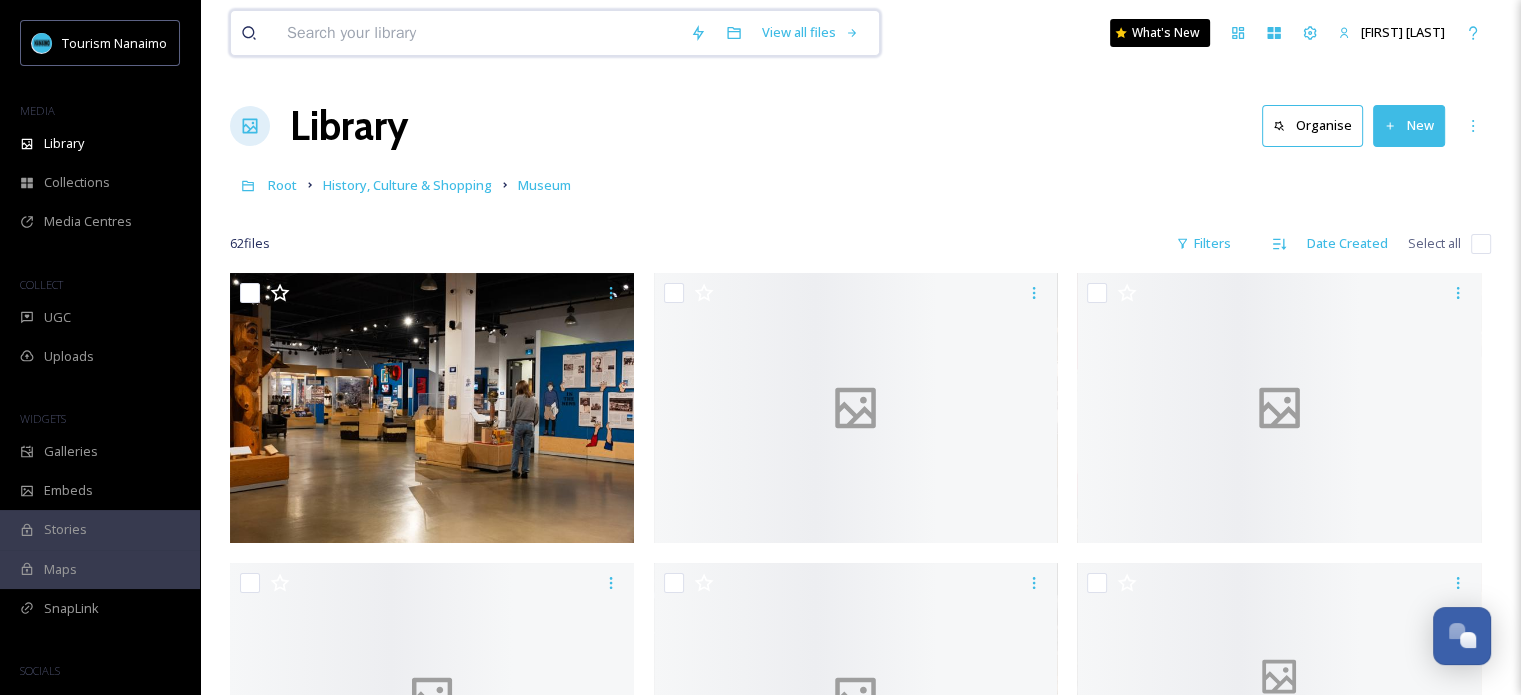 click at bounding box center (478, 33) 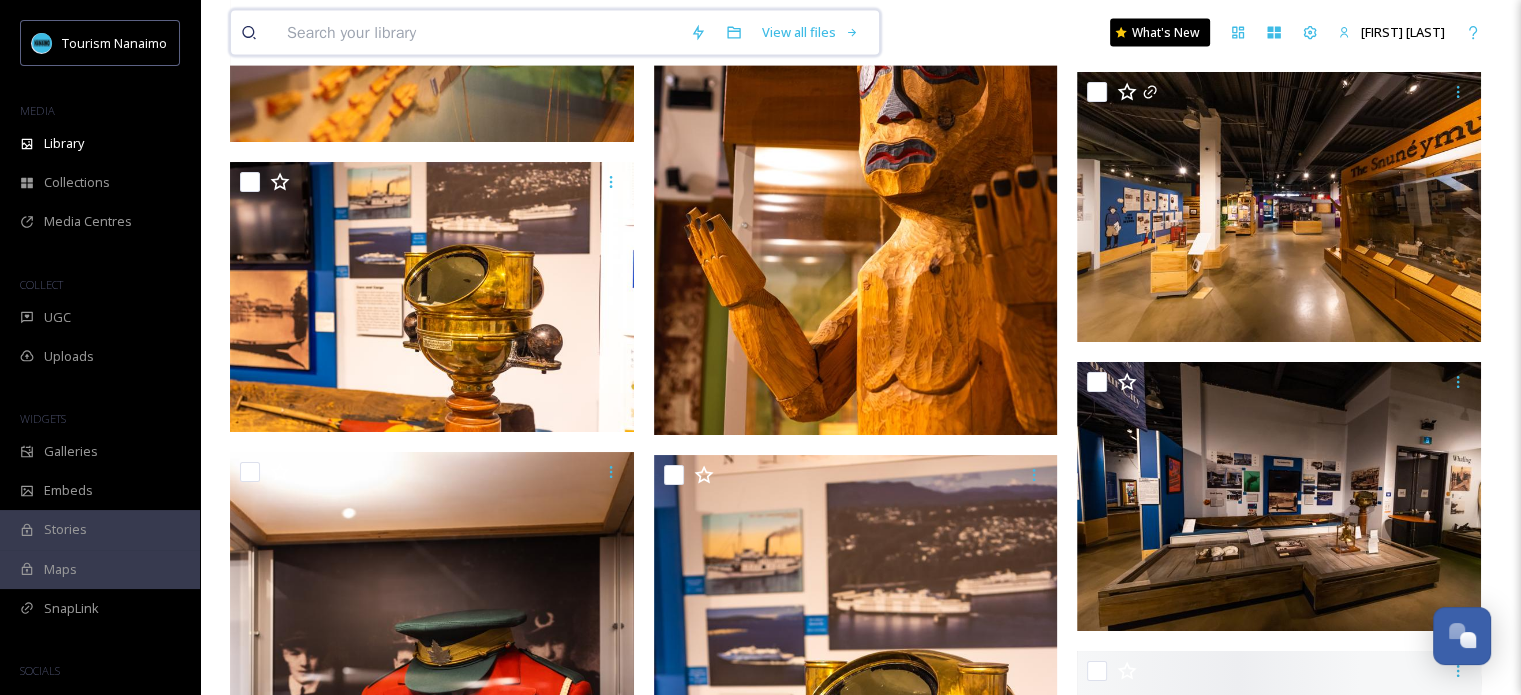 scroll, scrollTop: 4600, scrollLeft: 0, axis: vertical 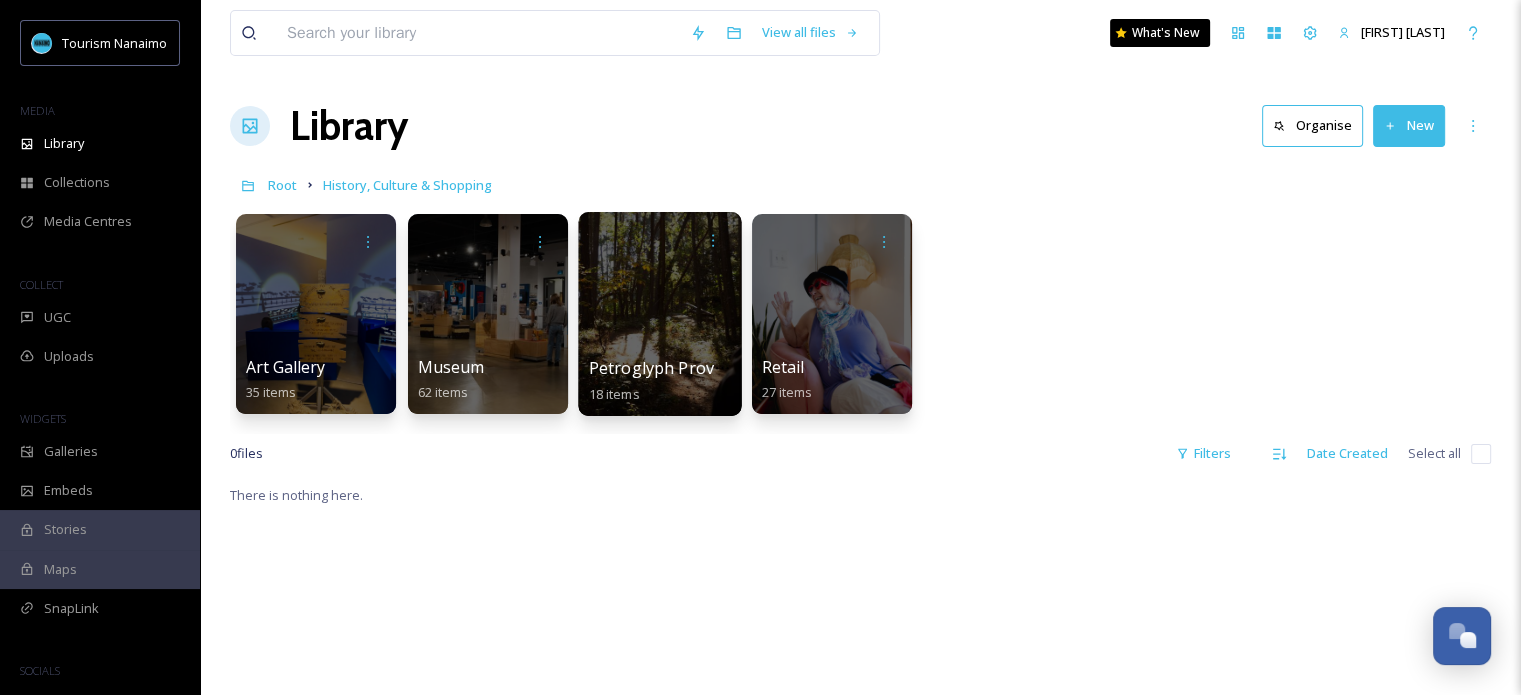 click at bounding box center (659, 314) 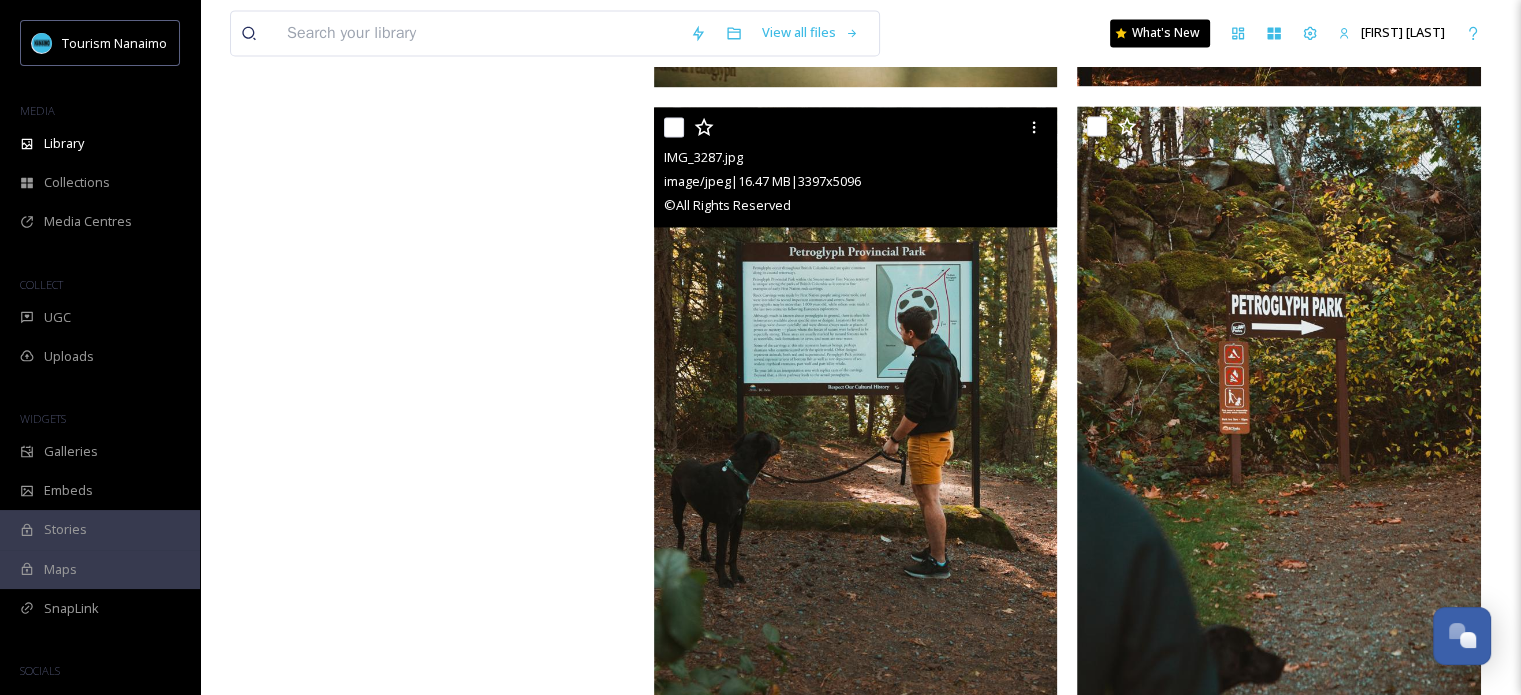 scroll, scrollTop: 3011, scrollLeft: 0, axis: vertical 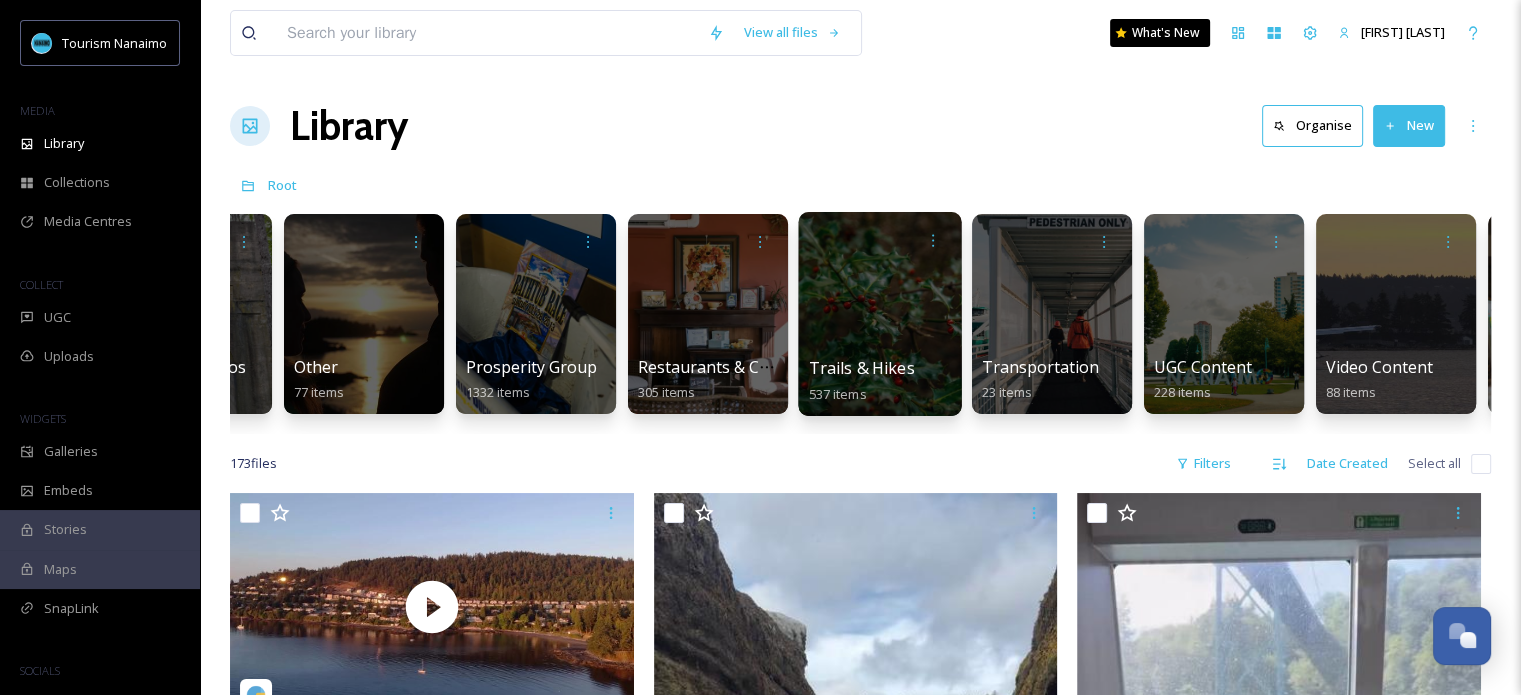 click at bounding box center [879, 314] 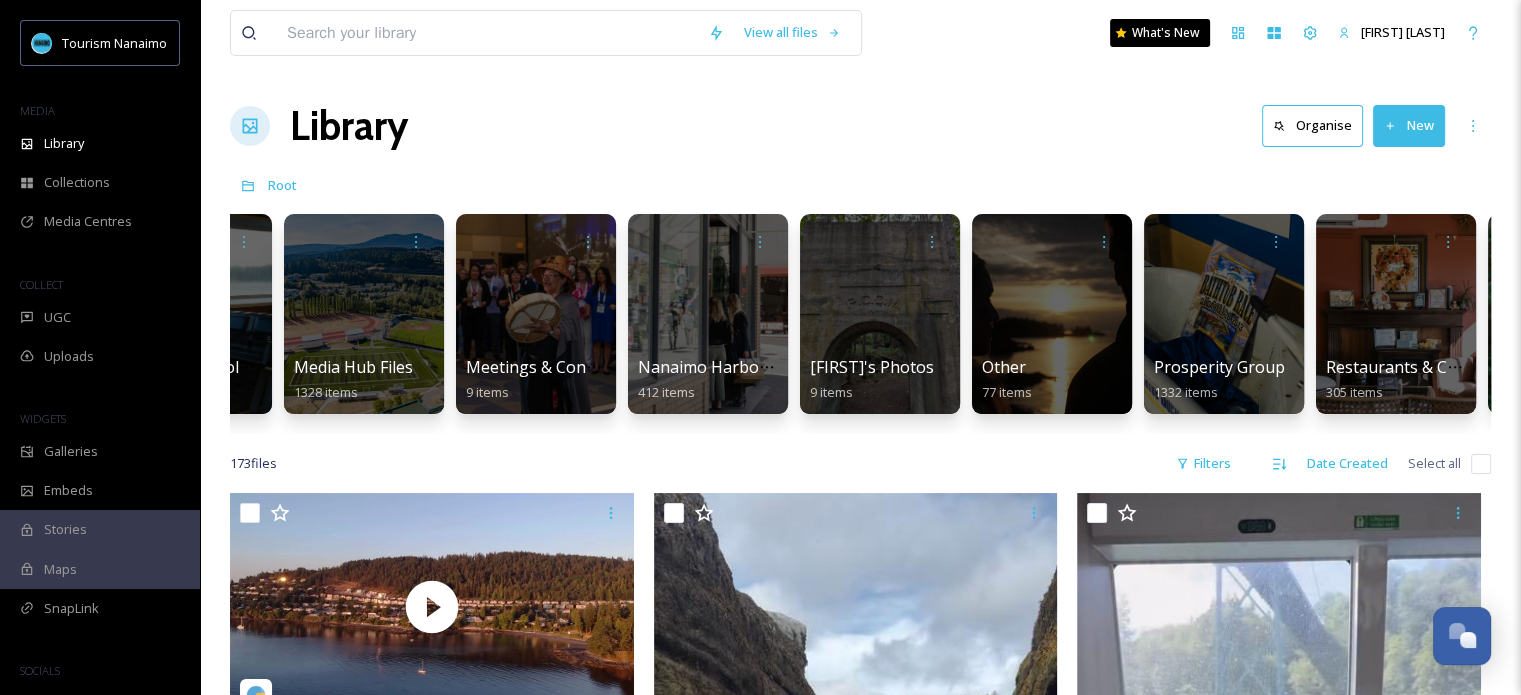 scroll, scrollTop: 0, scrollLeft: 1691, axis: horizontal 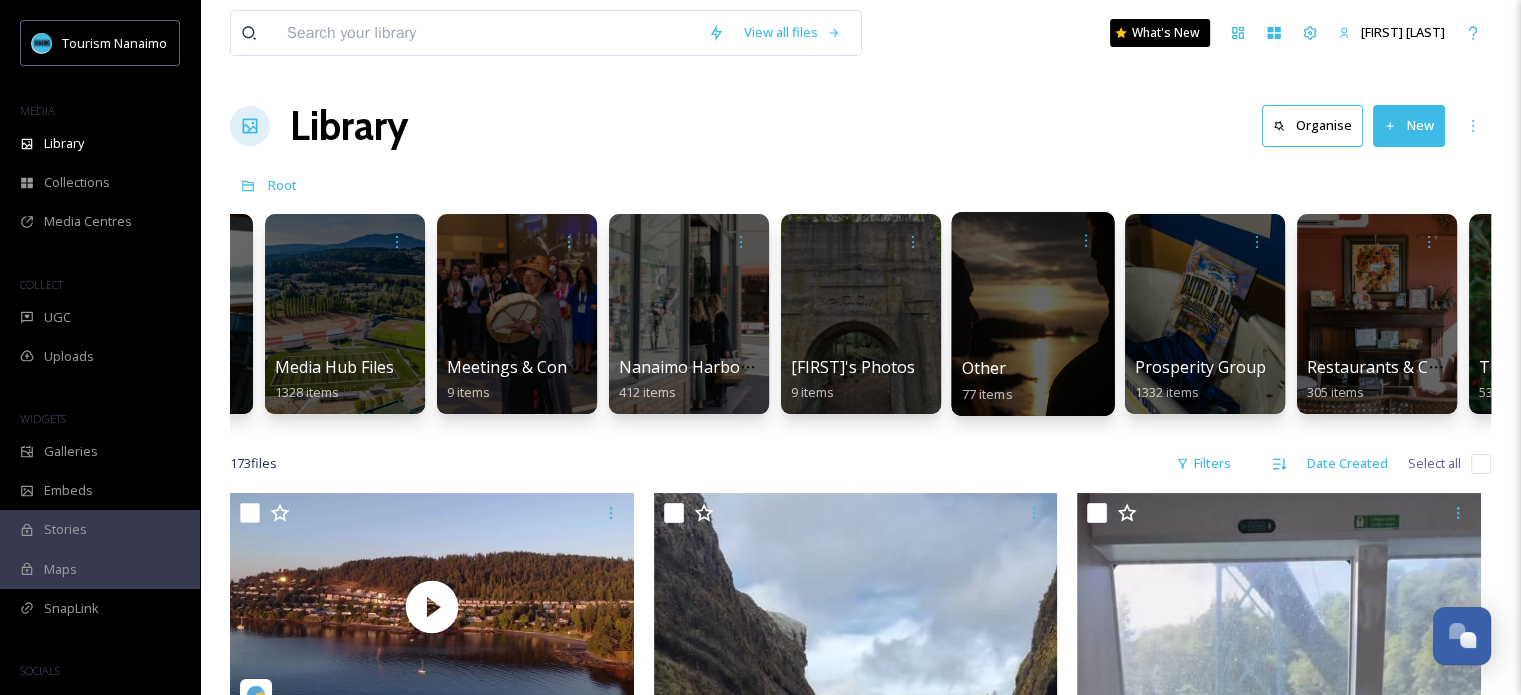 click at bounding box center [1032, 314] 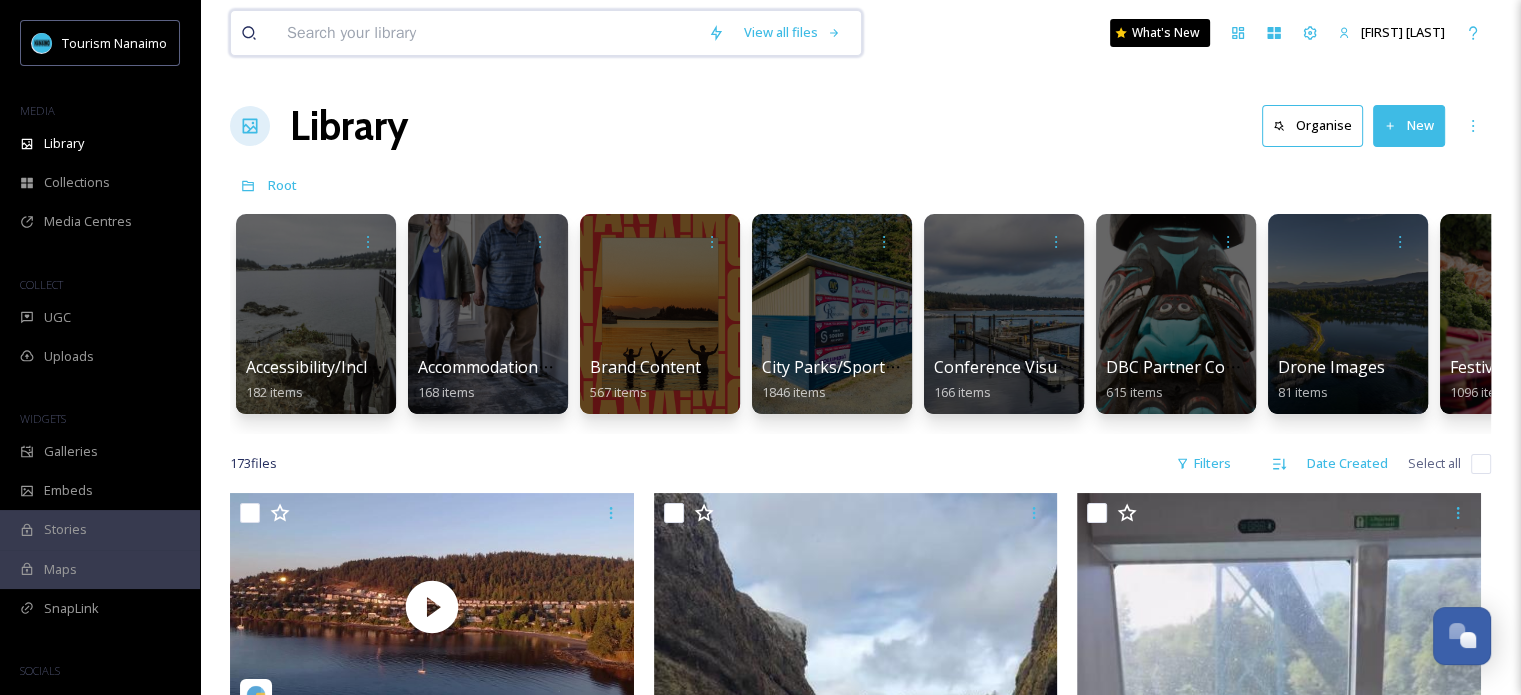 click at bounding box center [487, 33] 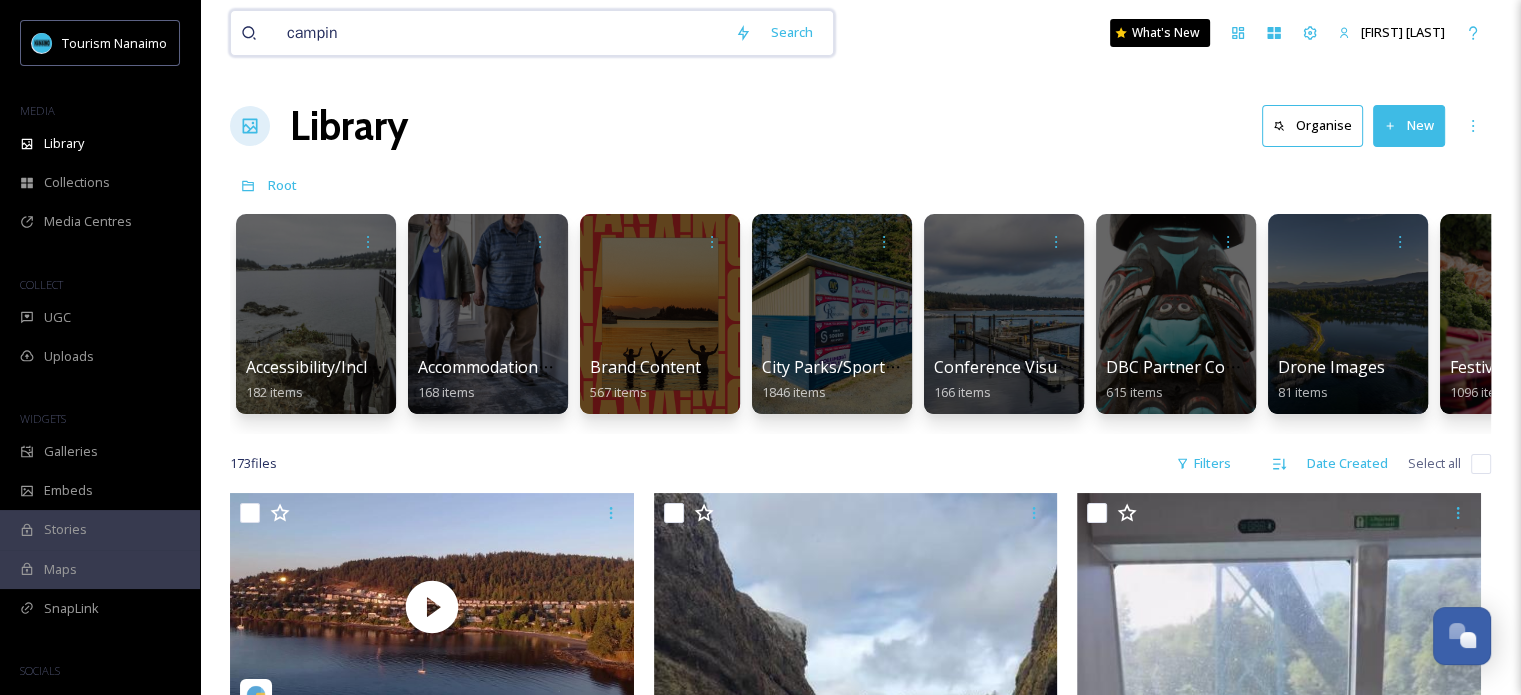 type on "camping" 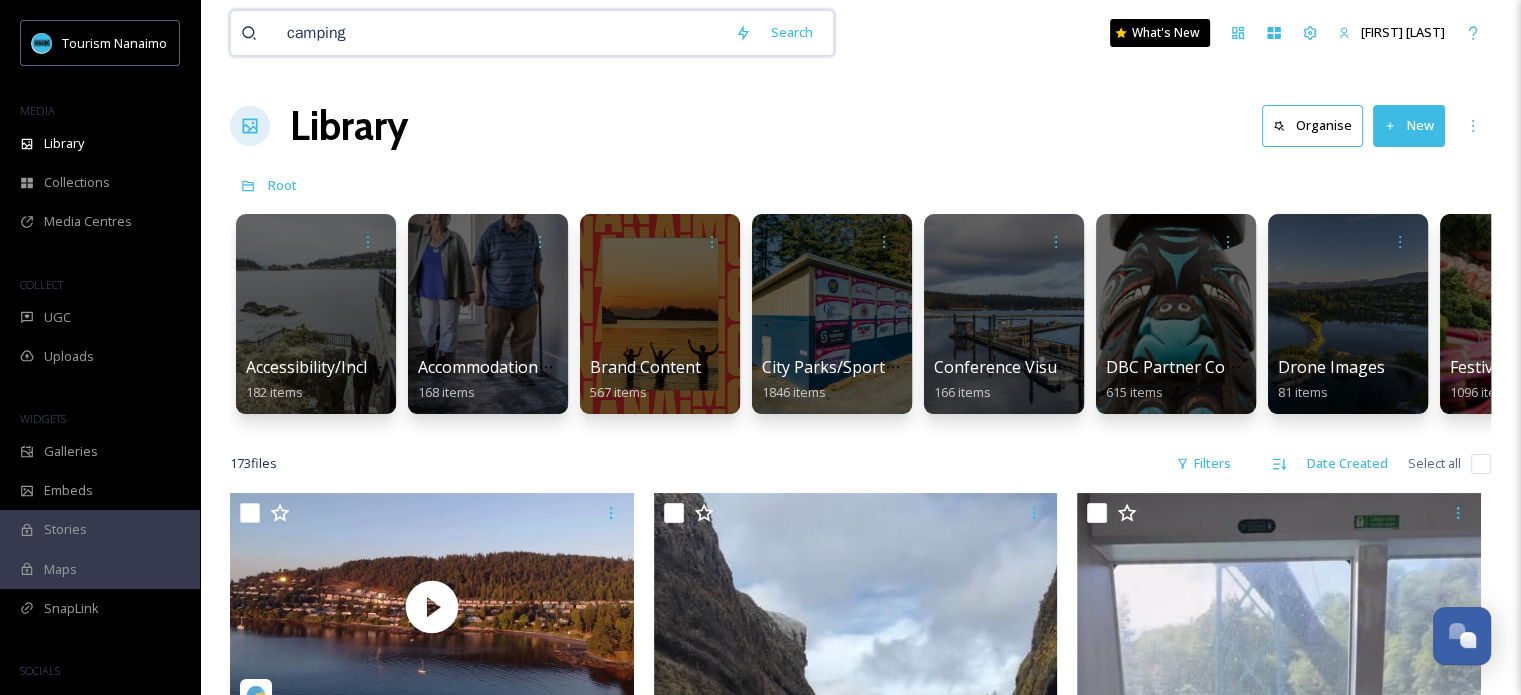type 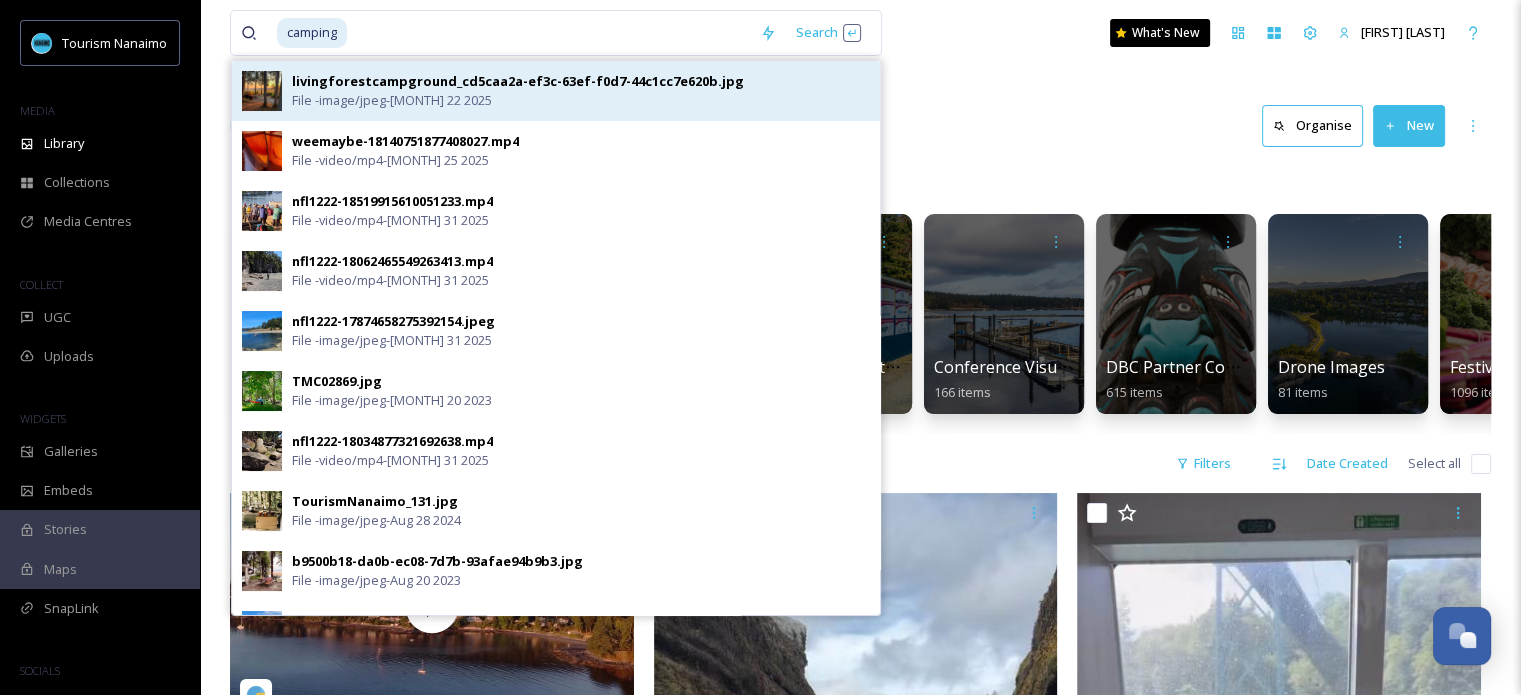 click on "livingforestcampground_cd5caa2a-ef3c-63ef-f0d7-44c1cc7e620b.jpg File - image/jpeg - [MONTH] 22 2025" at bounding box center [581, 91] 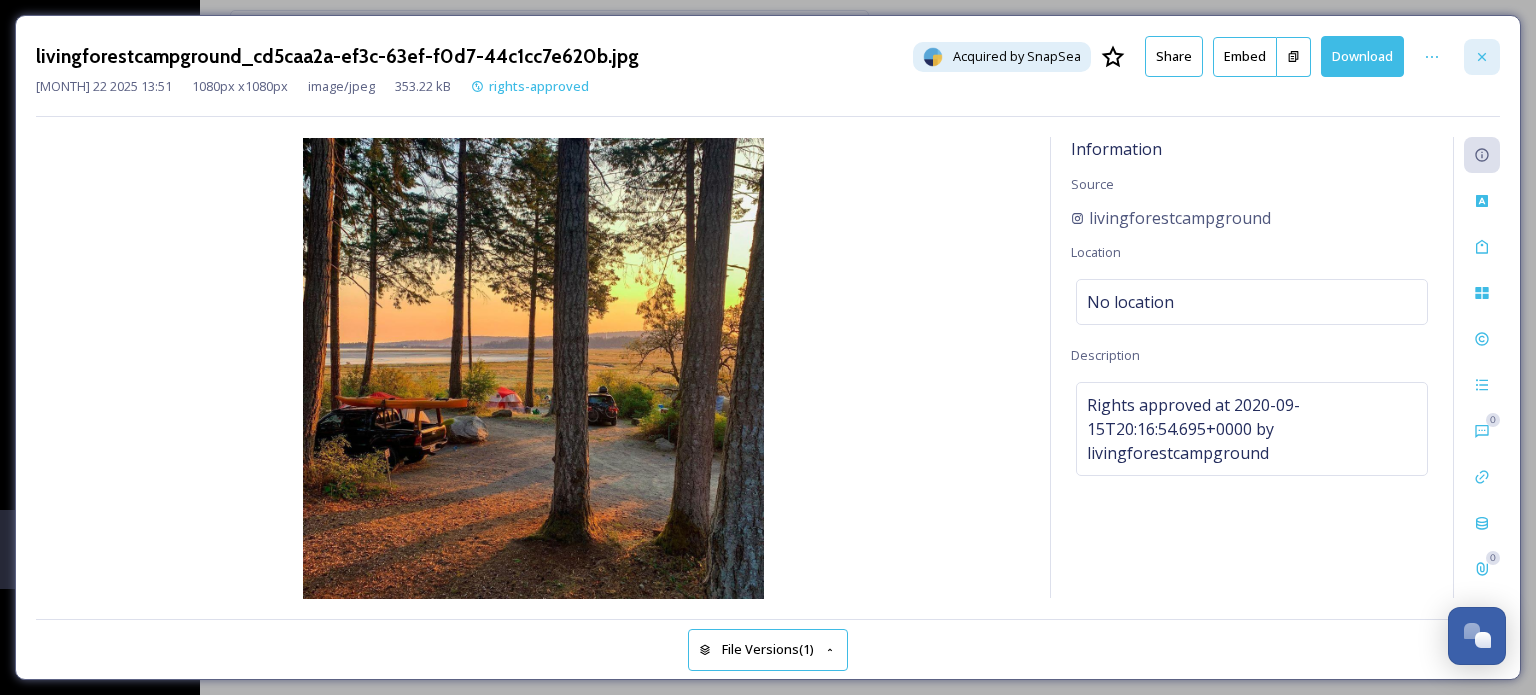click 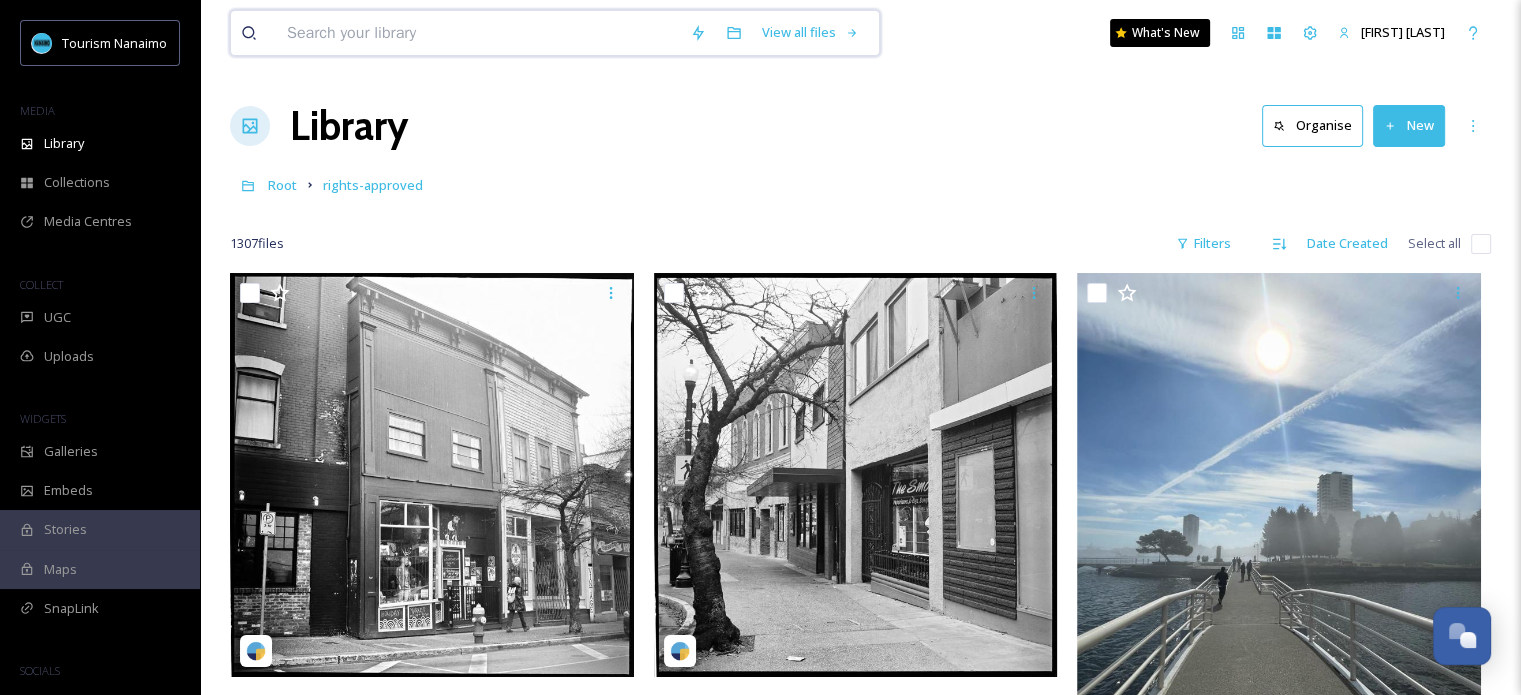 click at bounding box center [478, 33] 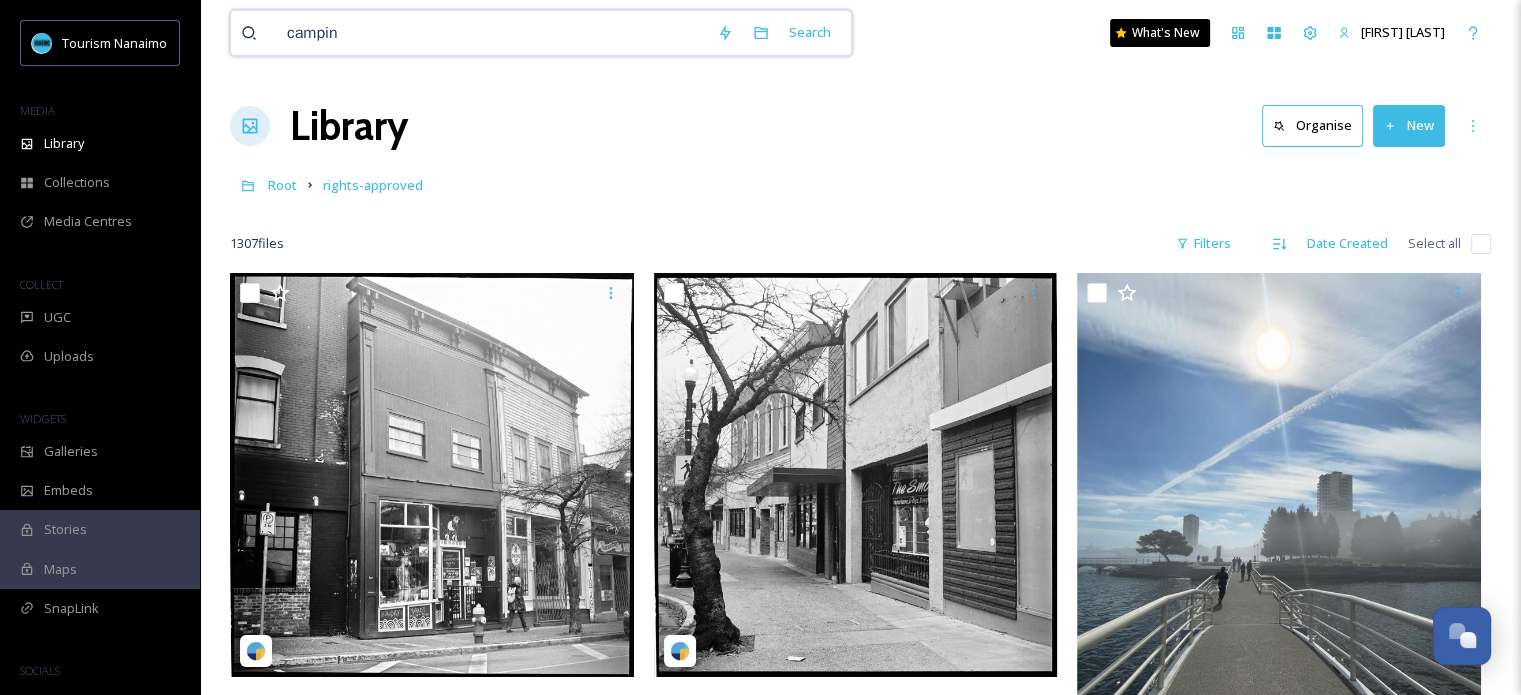 type on "camping" 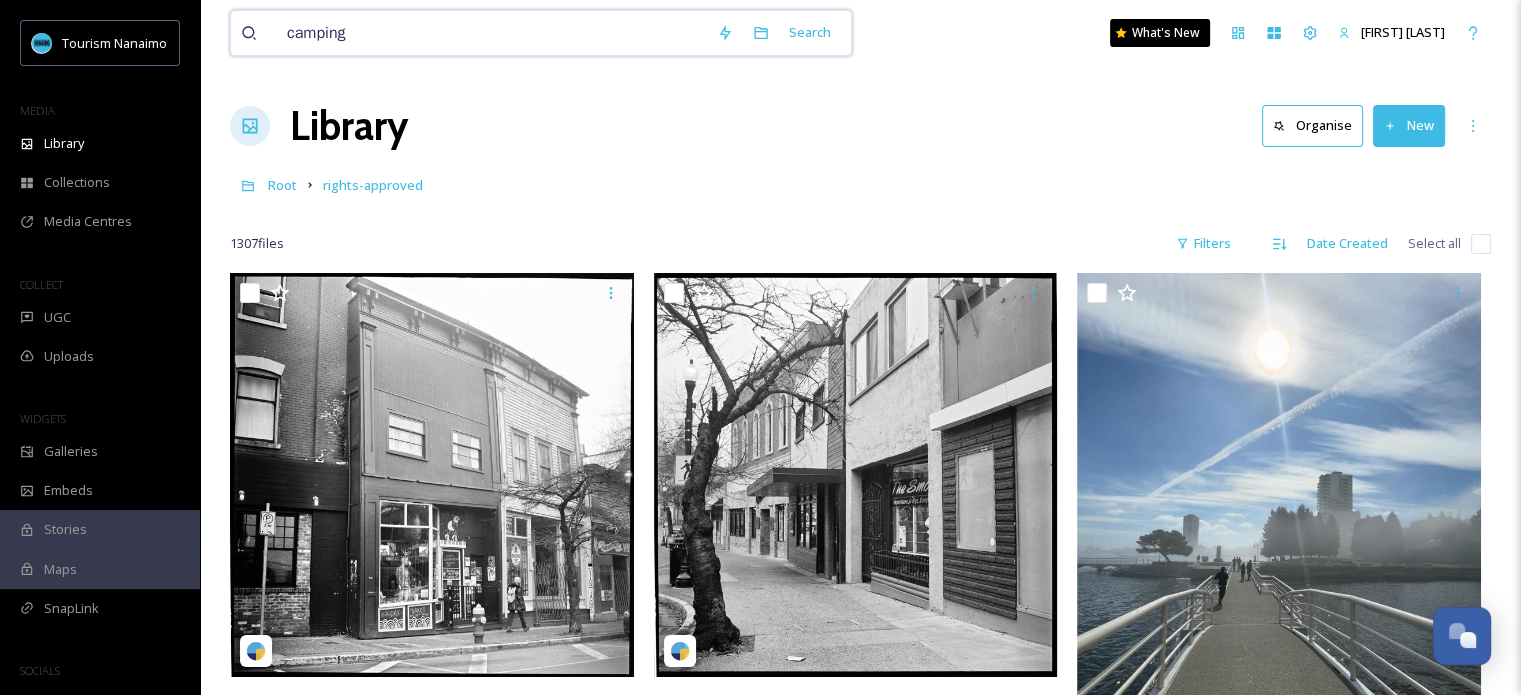 type 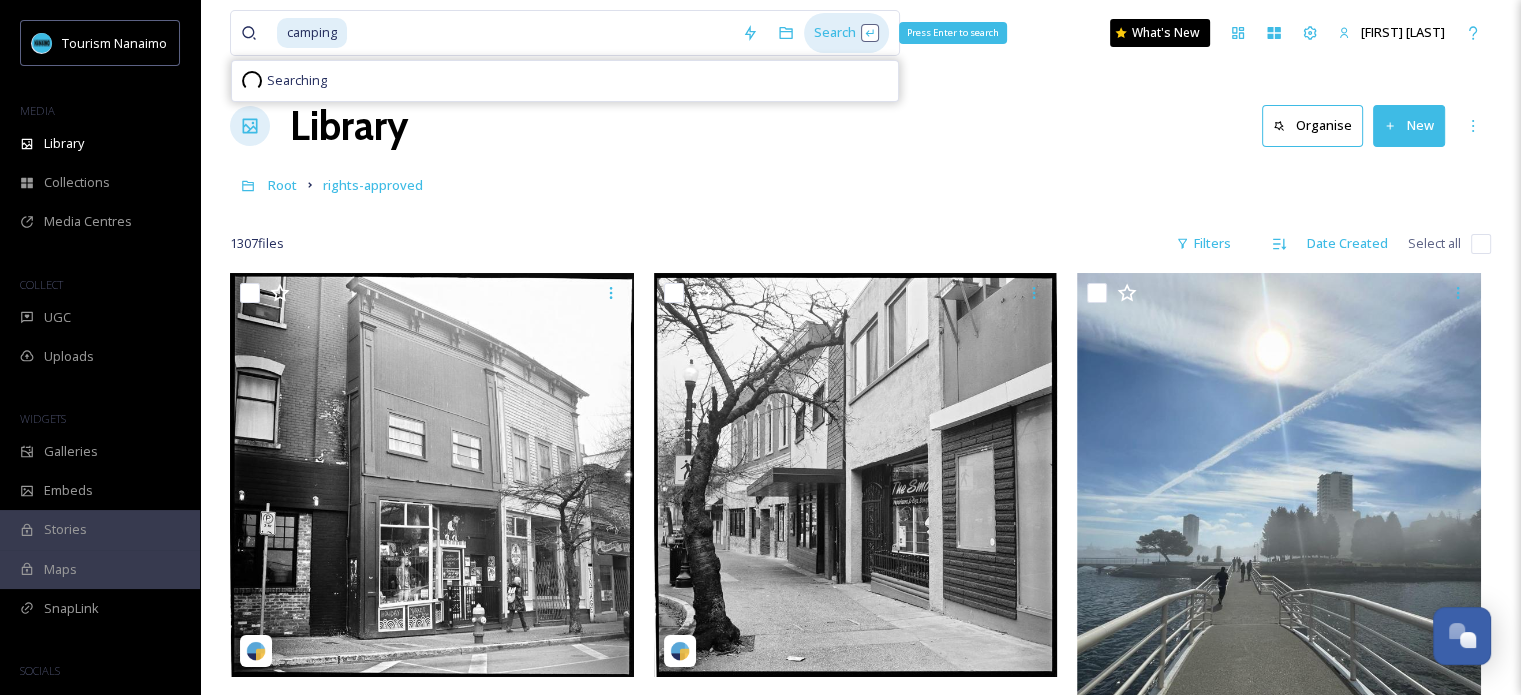 click on "Search Press Enter to search" at bounding box center [846, 32] 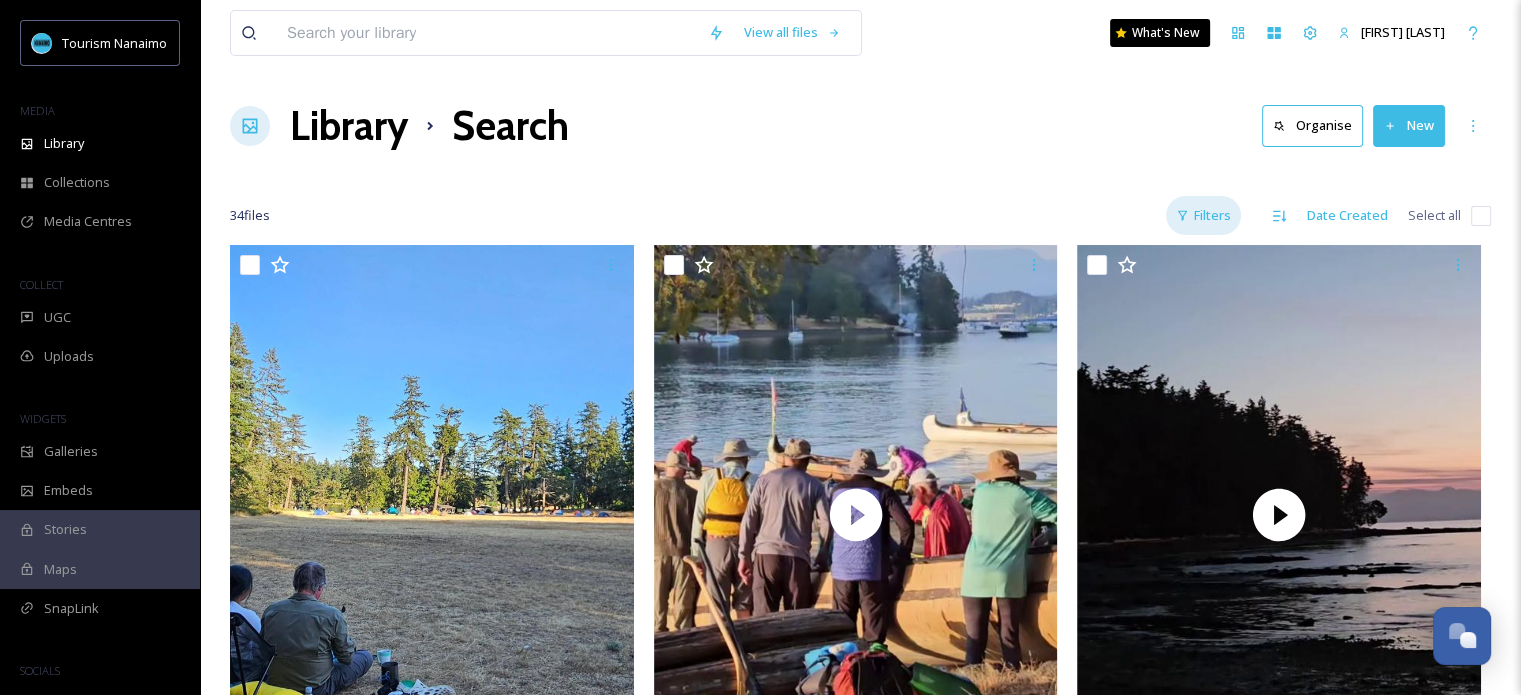 click on "Filters" at bounding box center [1203, 215] 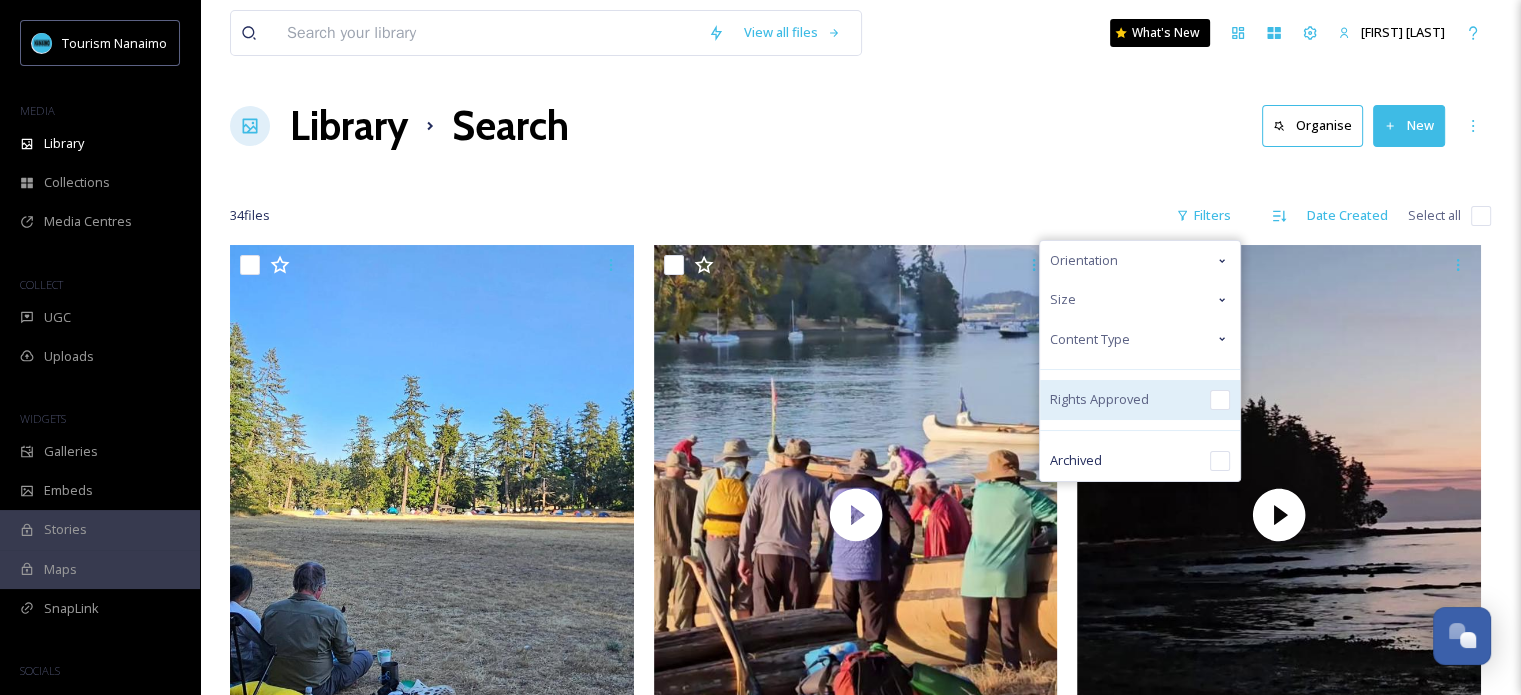 click on "Rights Approved" at bounding box center [1140, 400] 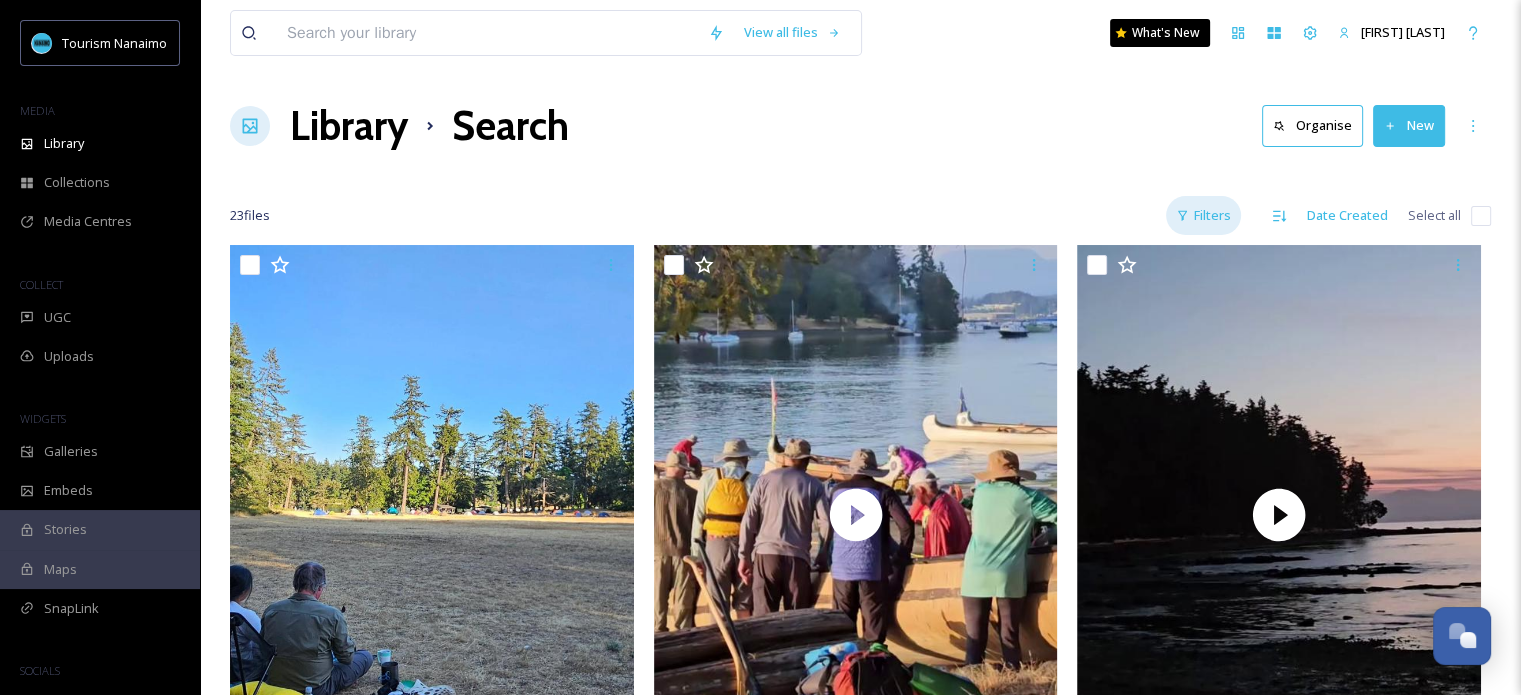 click on "Filters" at bounding box center (1203, 215) 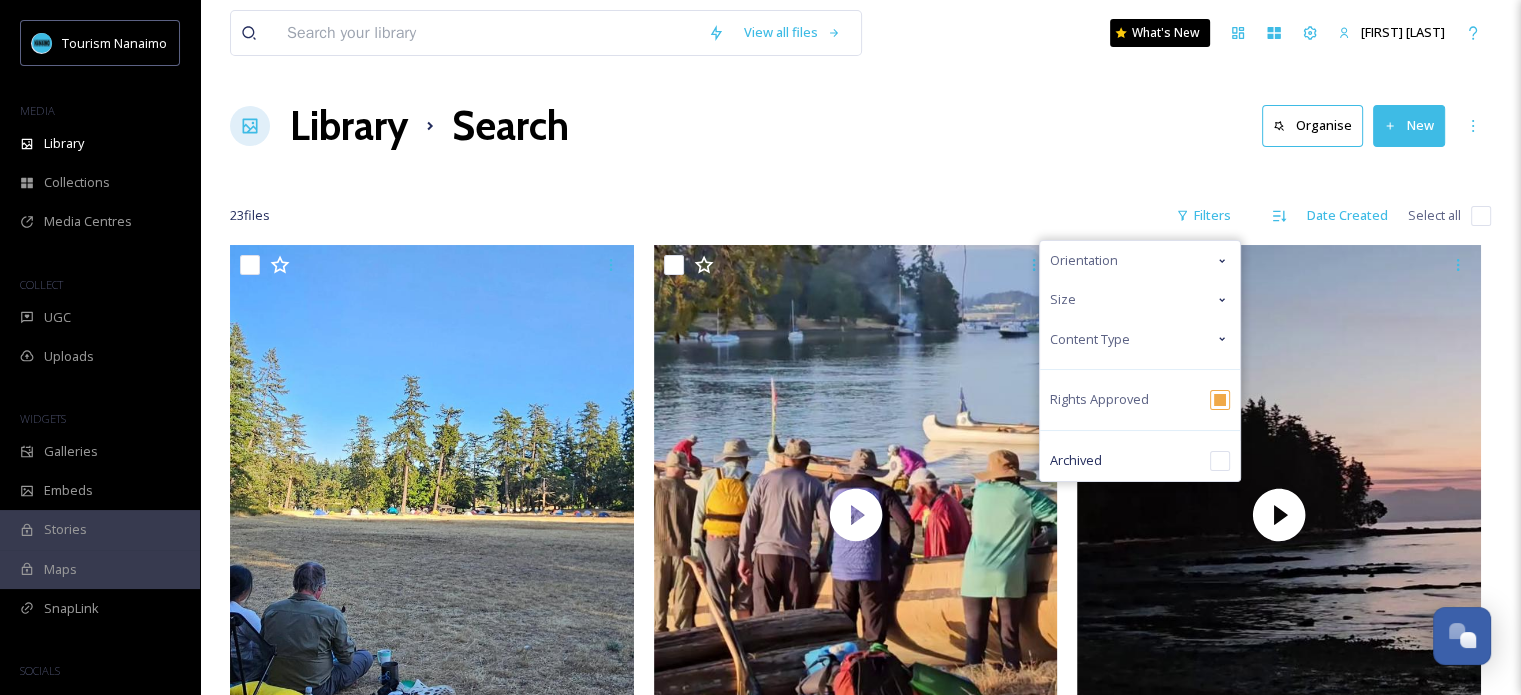 click 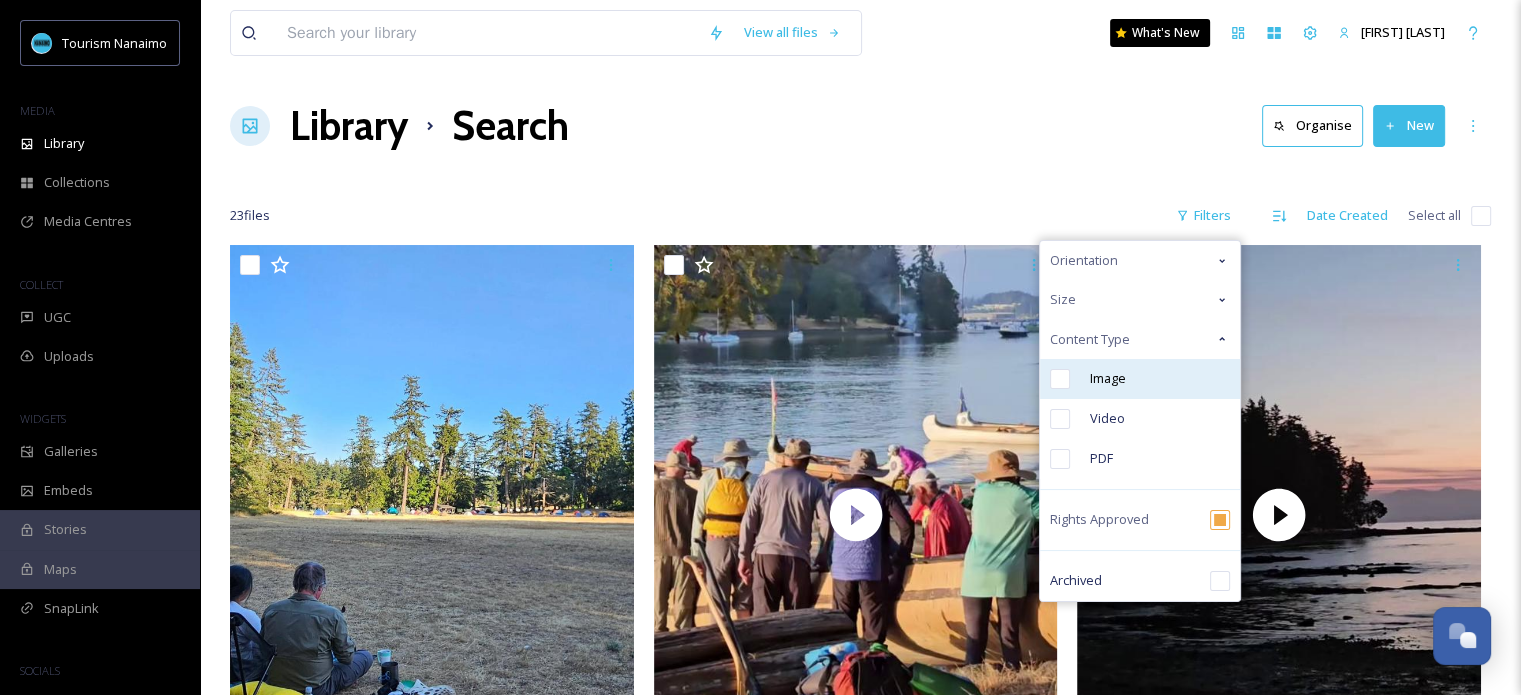 click at bounding box center (1060, 379) 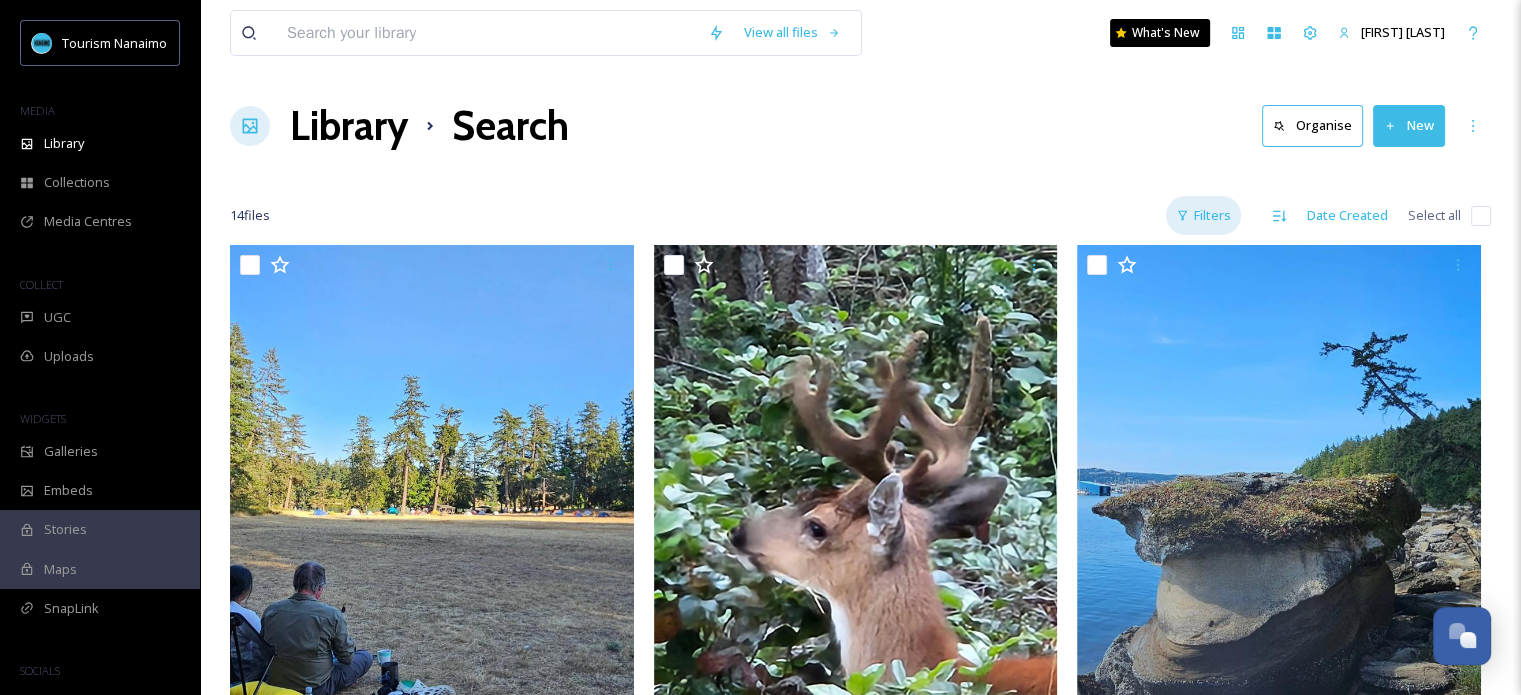 click on "Filters" at bounding box center [1203, 215] 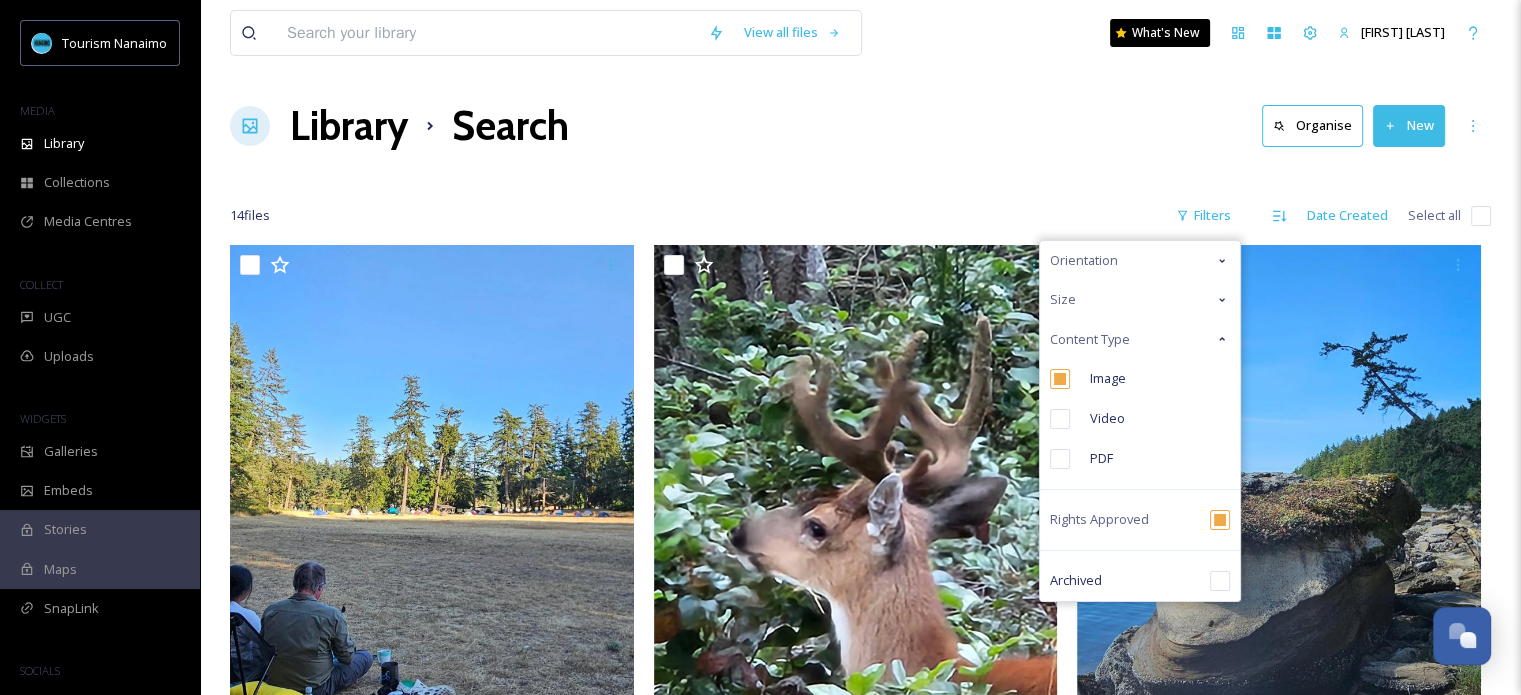 click at bounding box center (860, 176) 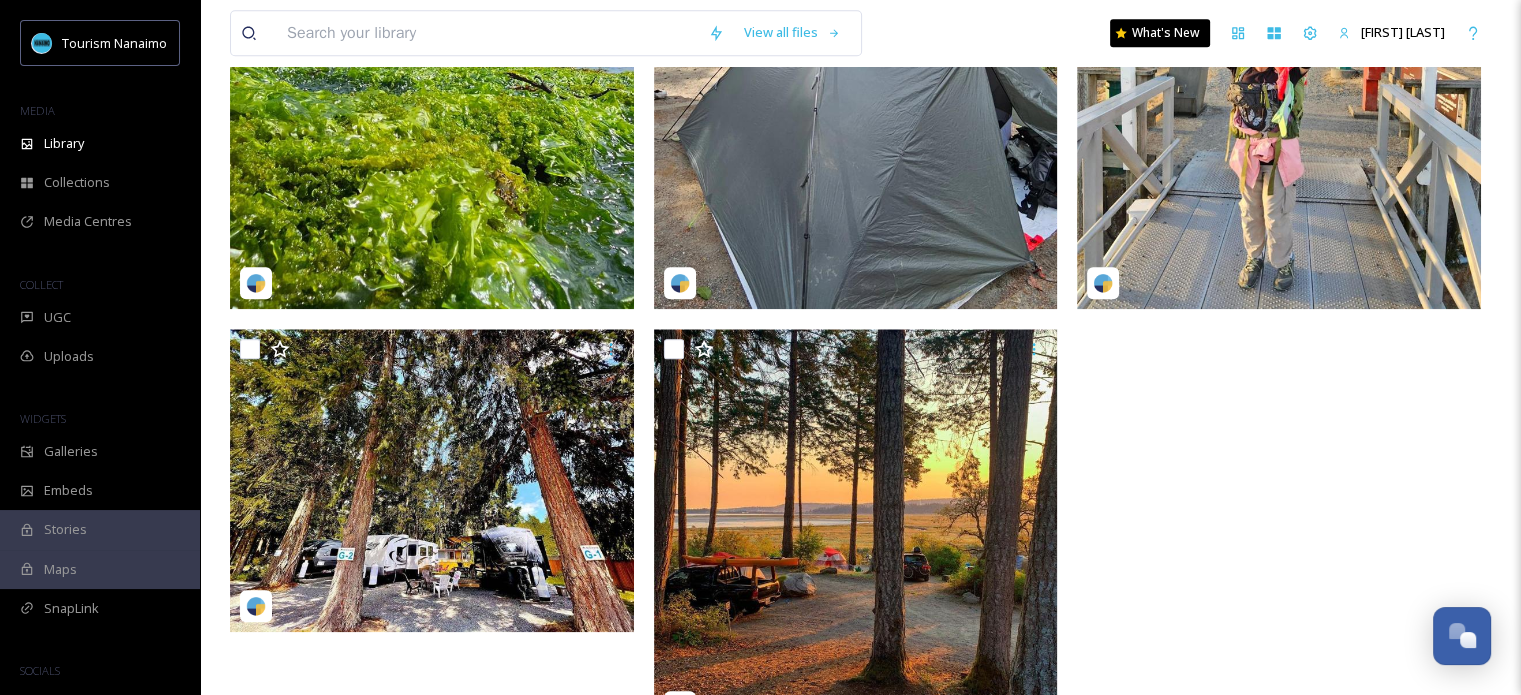 scroll, scrollTop: 2222, scrollLeft: 0, axis: vertical 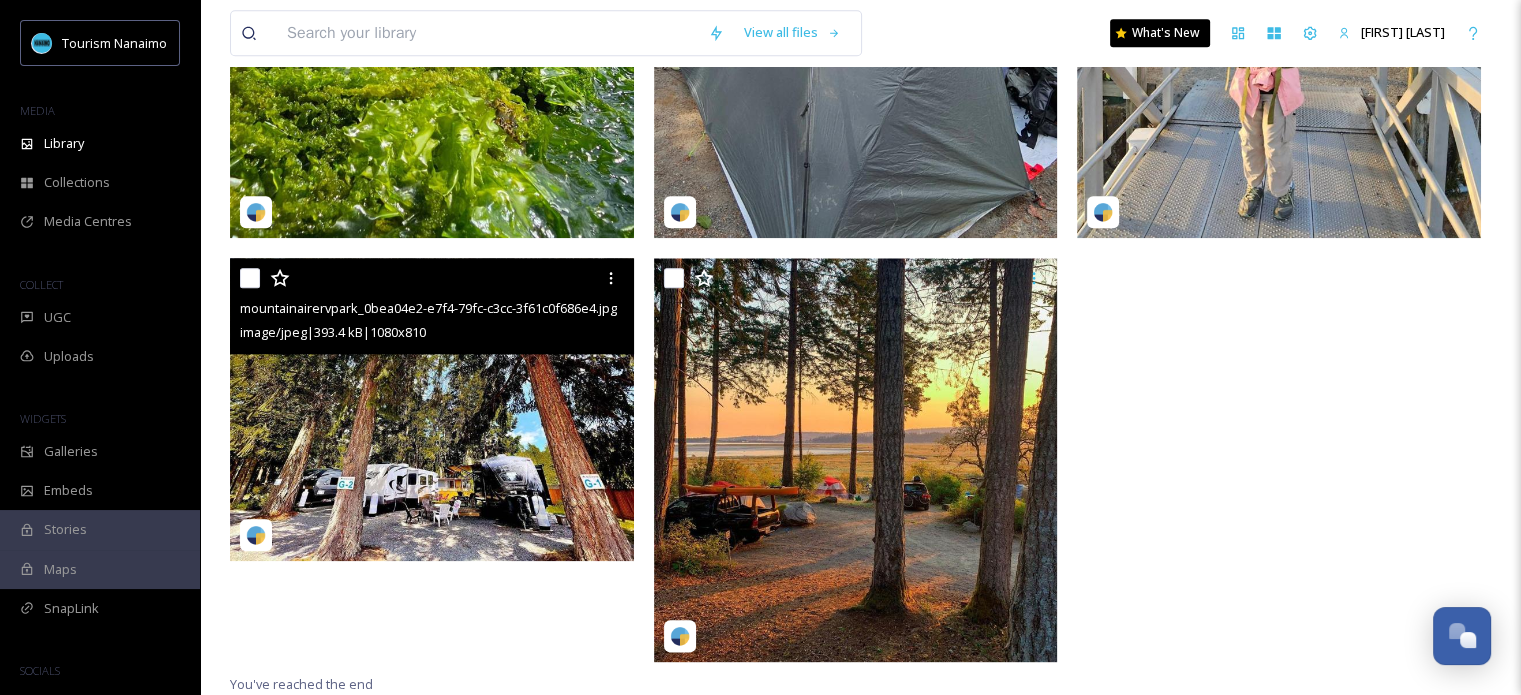 click at bounding box center [432, 409] 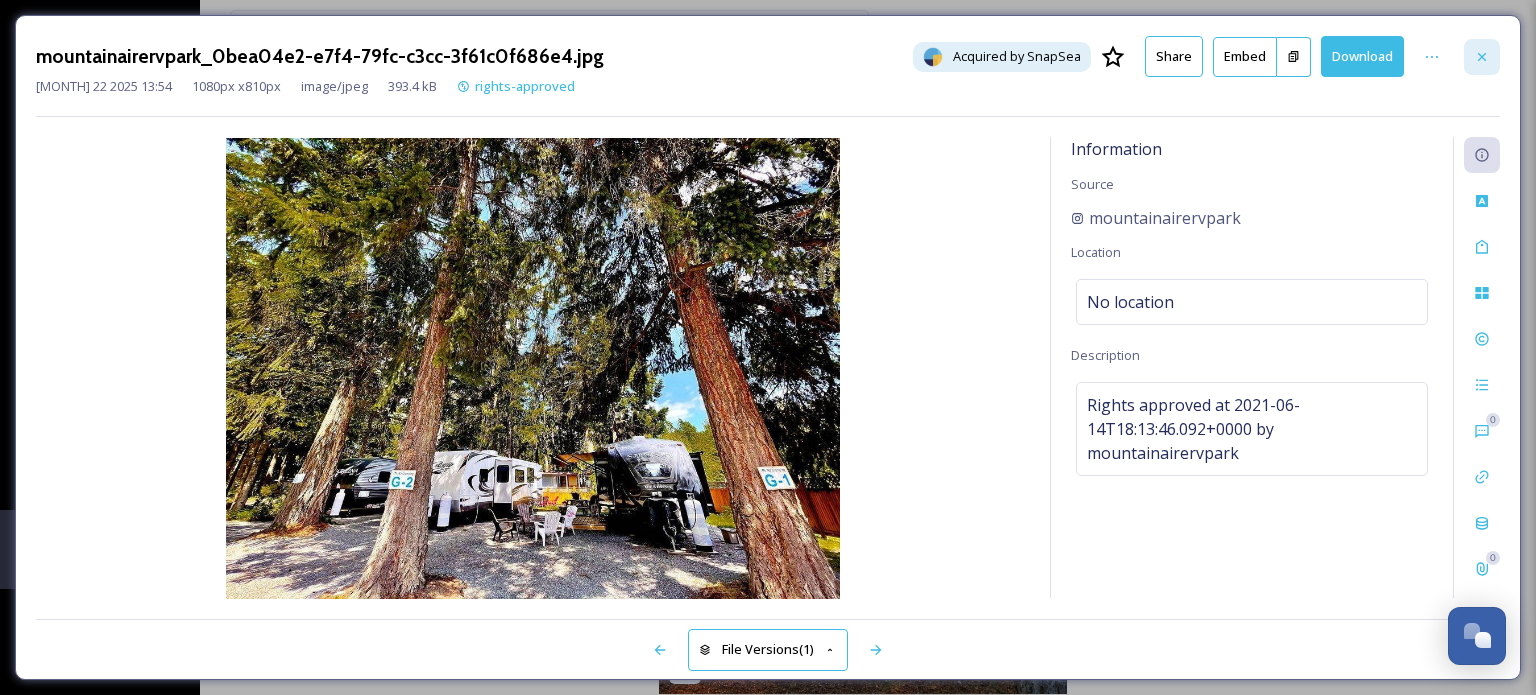 click 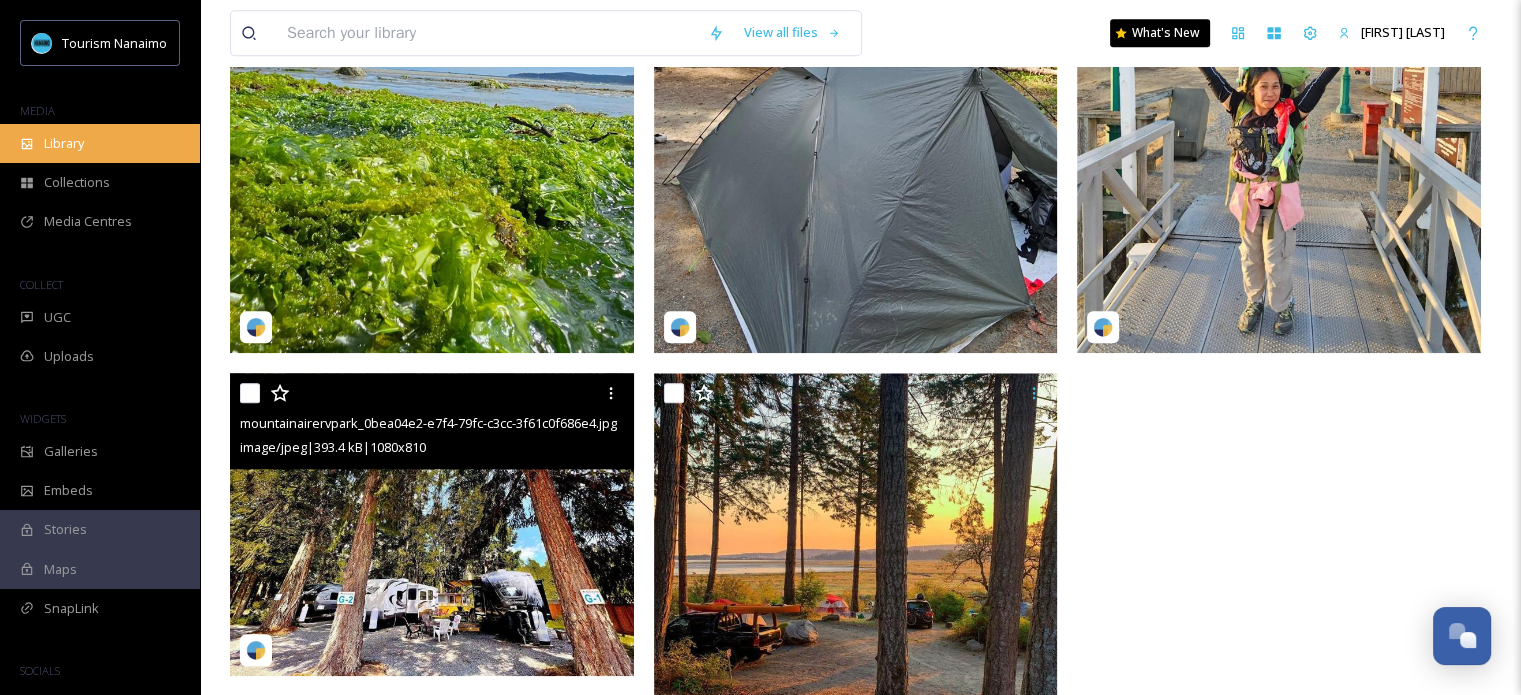scroll, scrollTop: 2122, scrollLeft: 0, axis: vertical 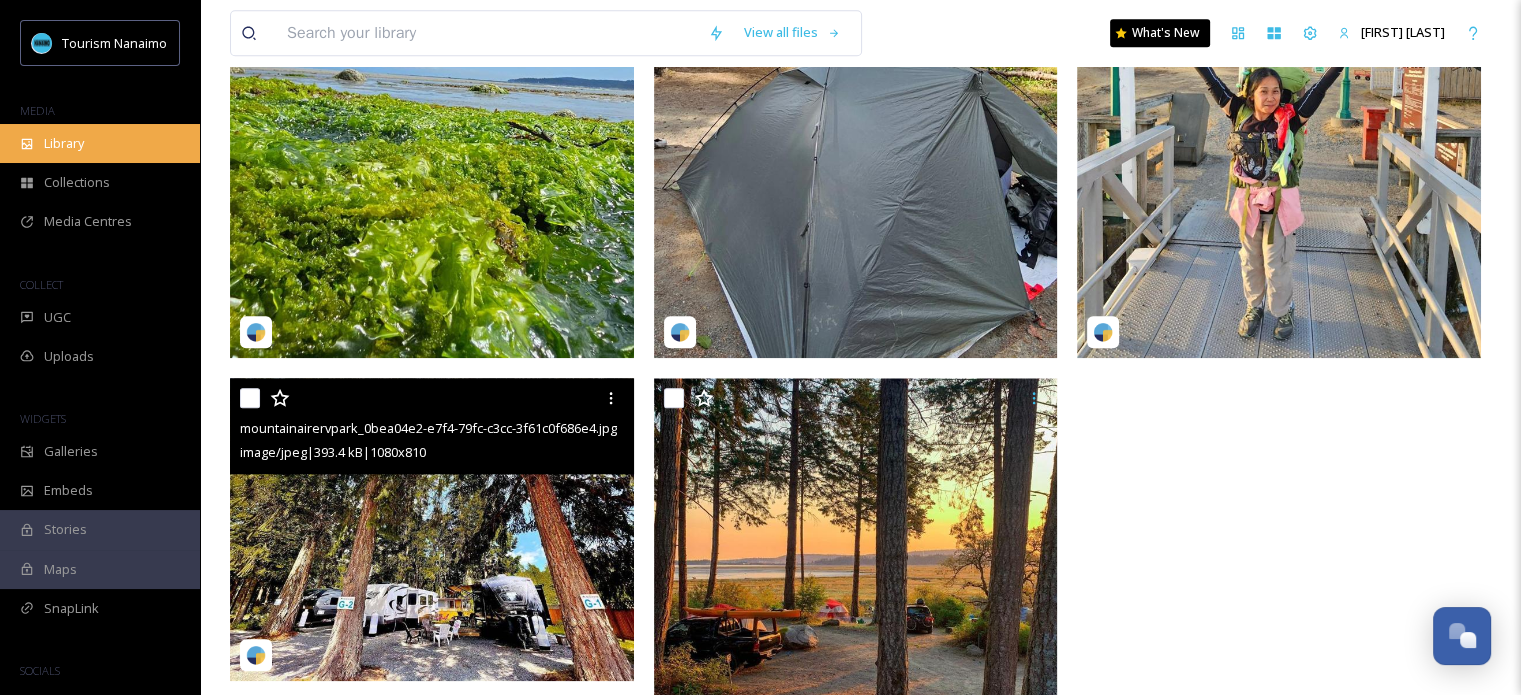 click on "Library" at bounding box center [100, 143] 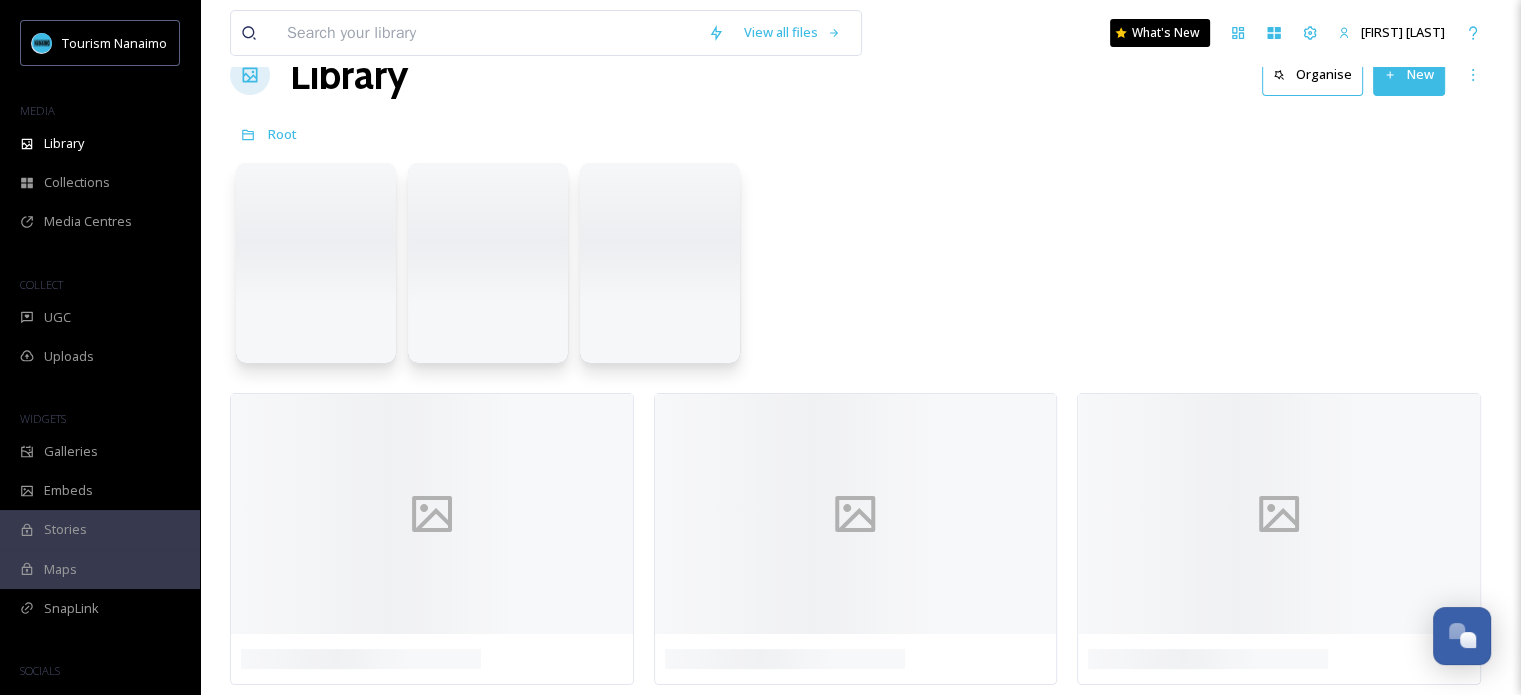 scroll, scrollTop: 0, scrollLeft: 0, axis: both 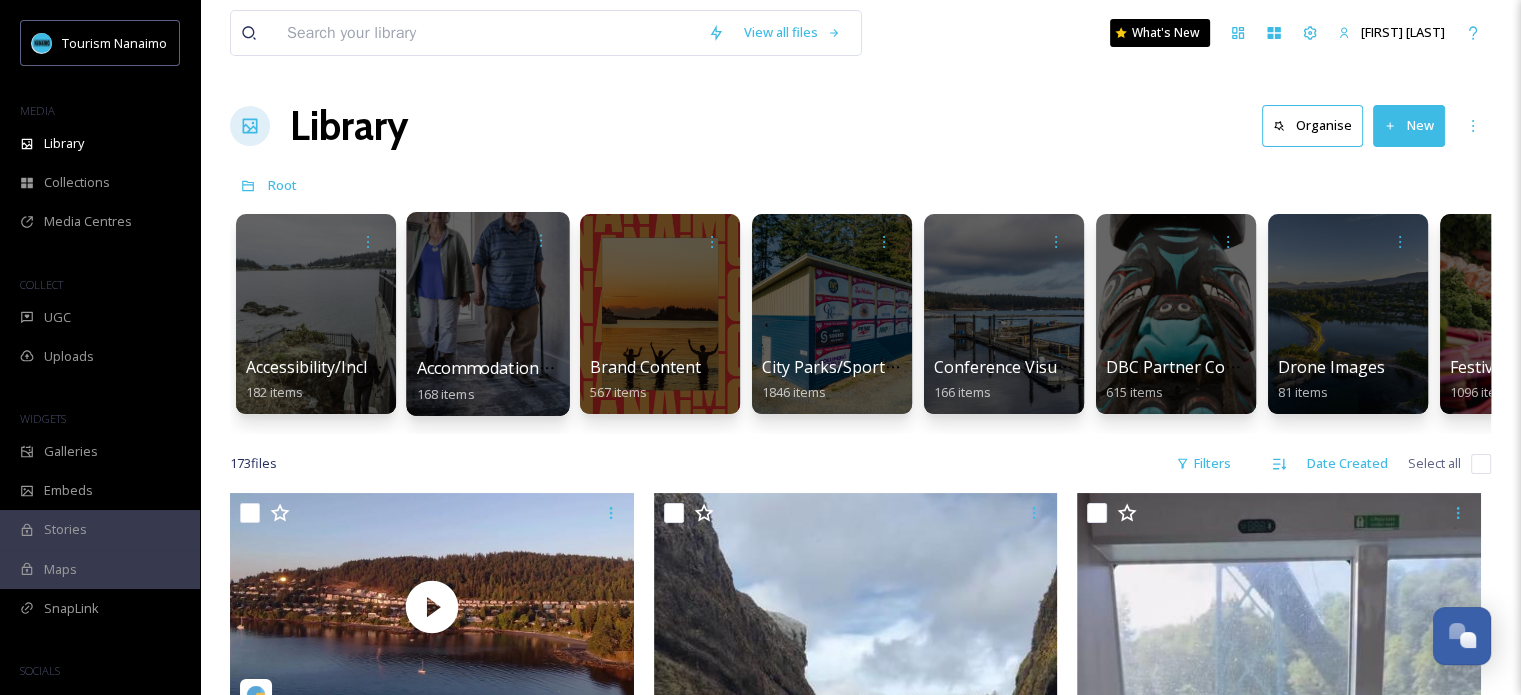 click at bounding box center (487, 314) 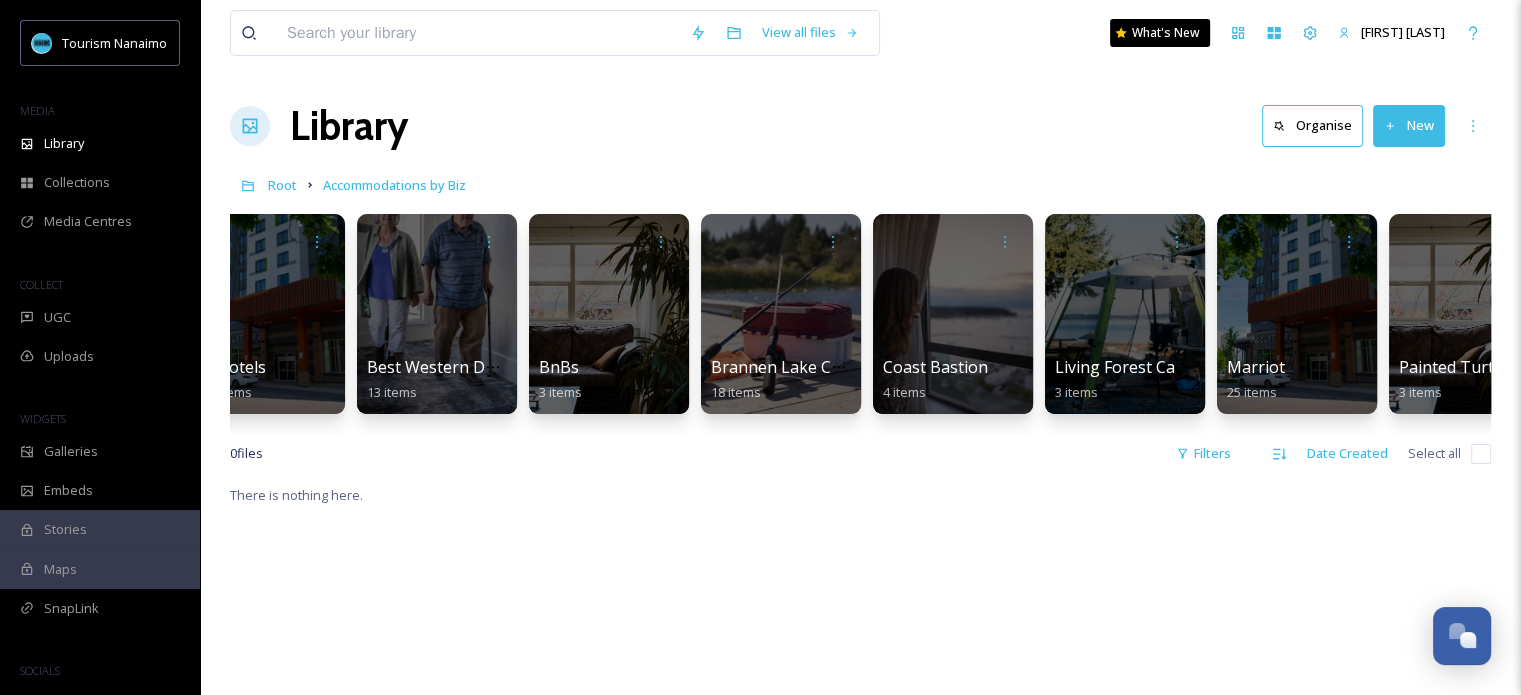 scroll, scrollTop: 0, scrollLeft: 115, axis: horizontal 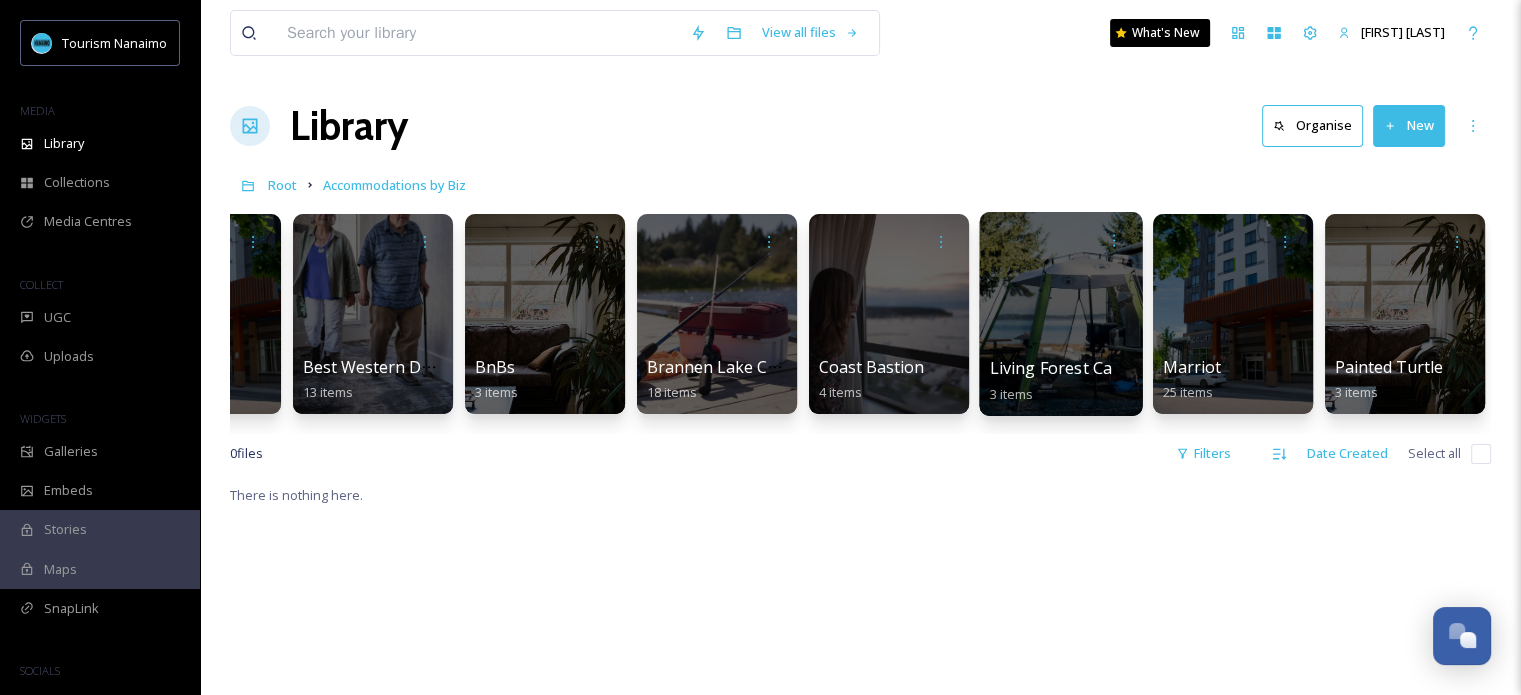 click at bounding box center [1060, 314] 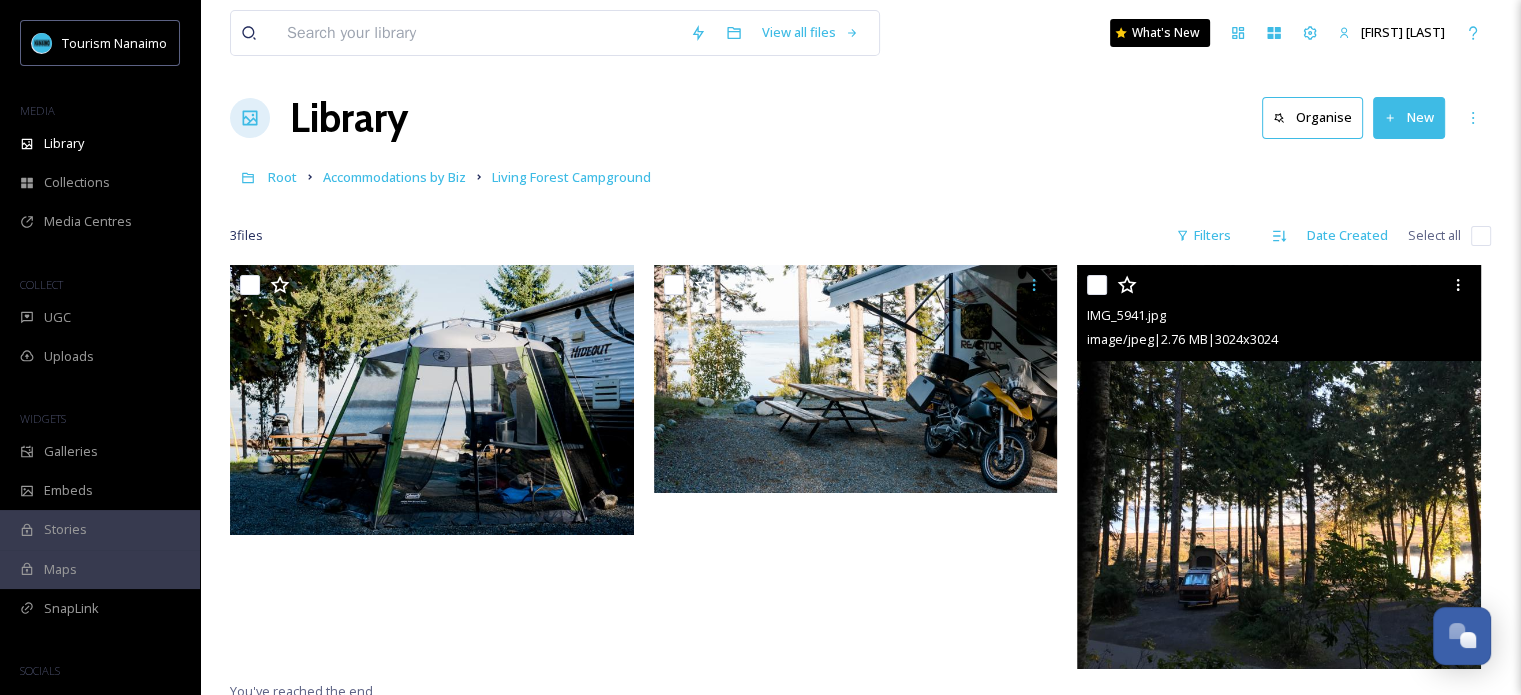 scroll, scrollTop: 0, scrollLeft: 0, axis: both 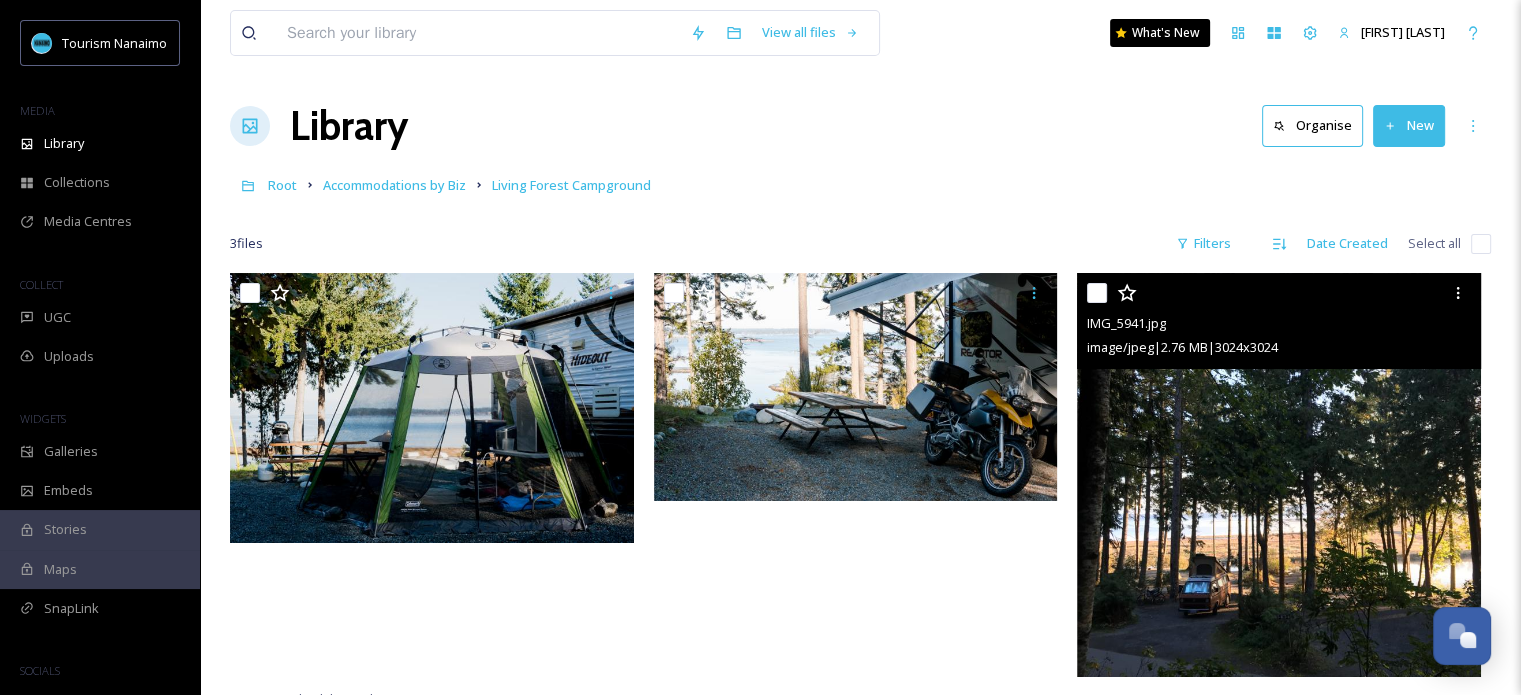 click at bounding box center (1279, 475) 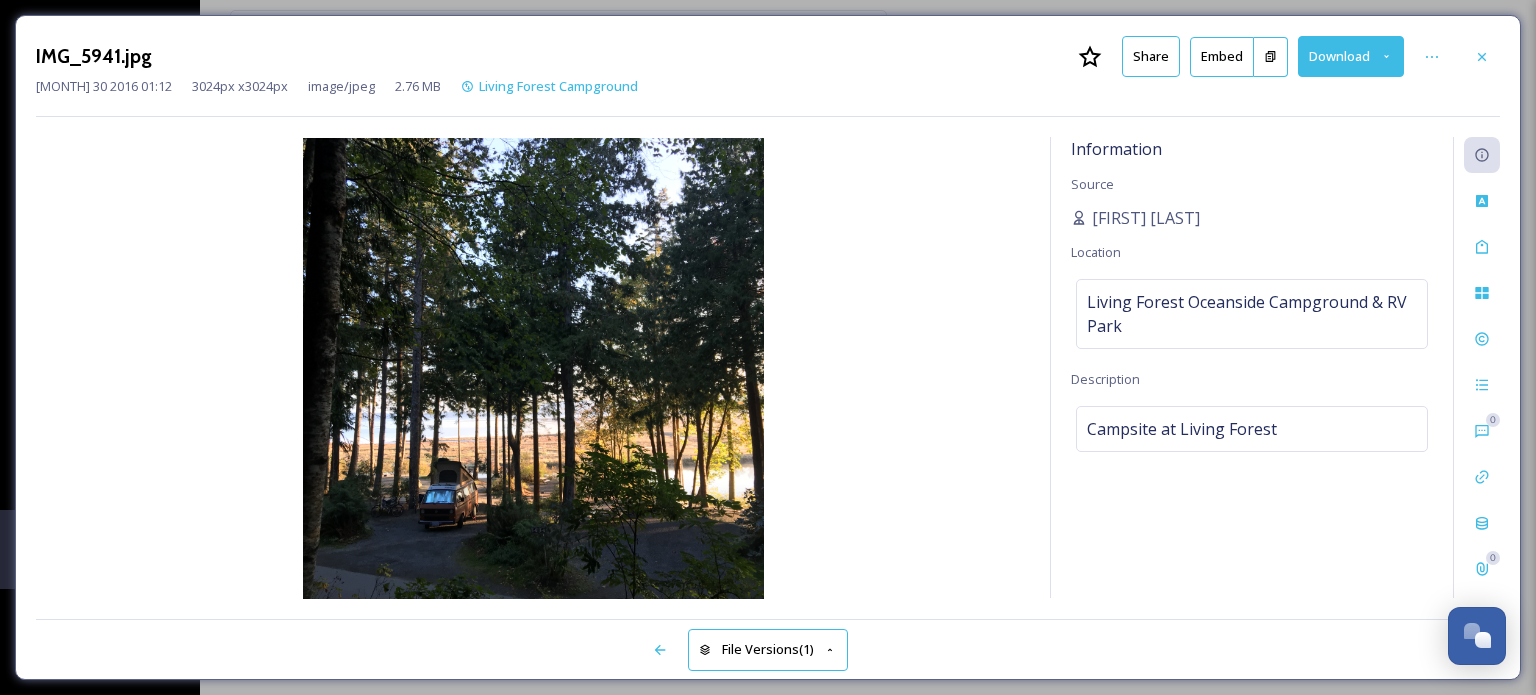 click on "Download" at bounding box center (1351, 56) 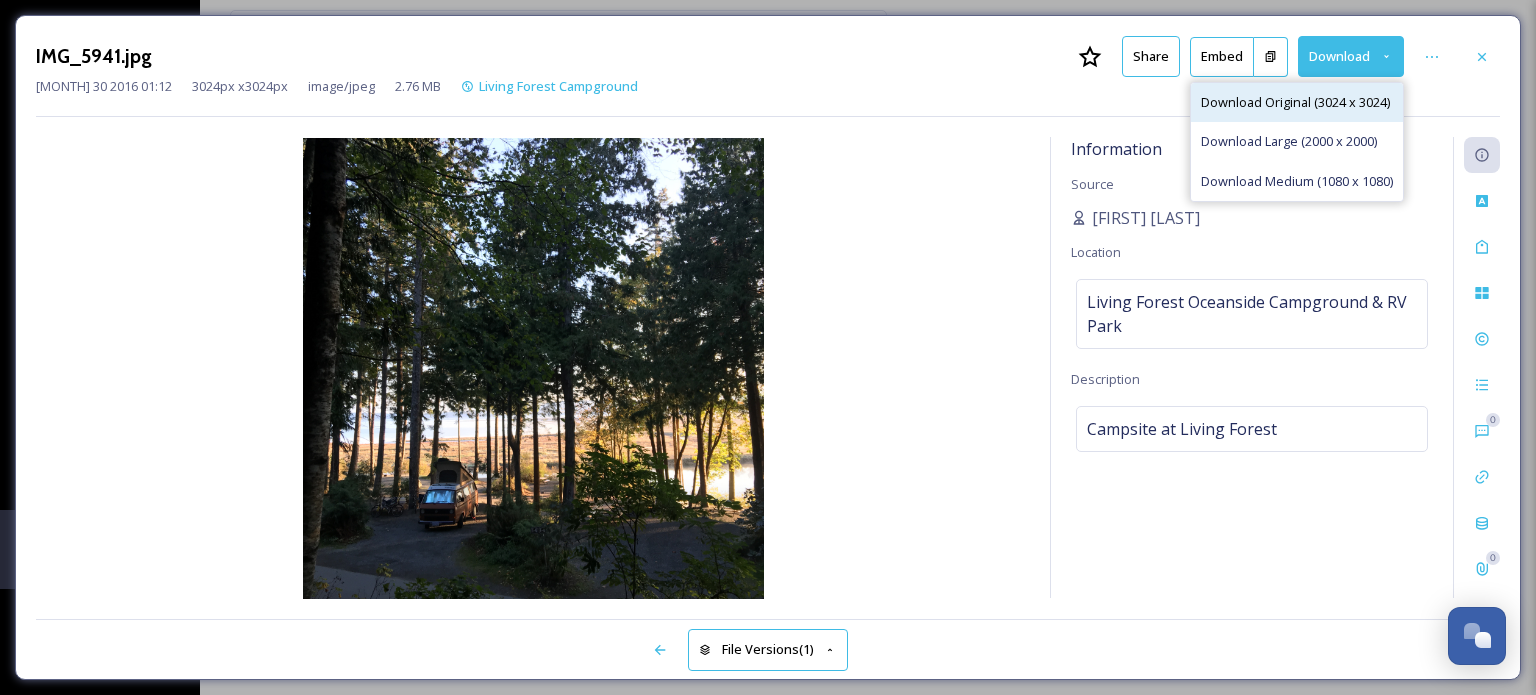 click on "Download Original (3024 x 3024)" at bounding box center [1295, 102] 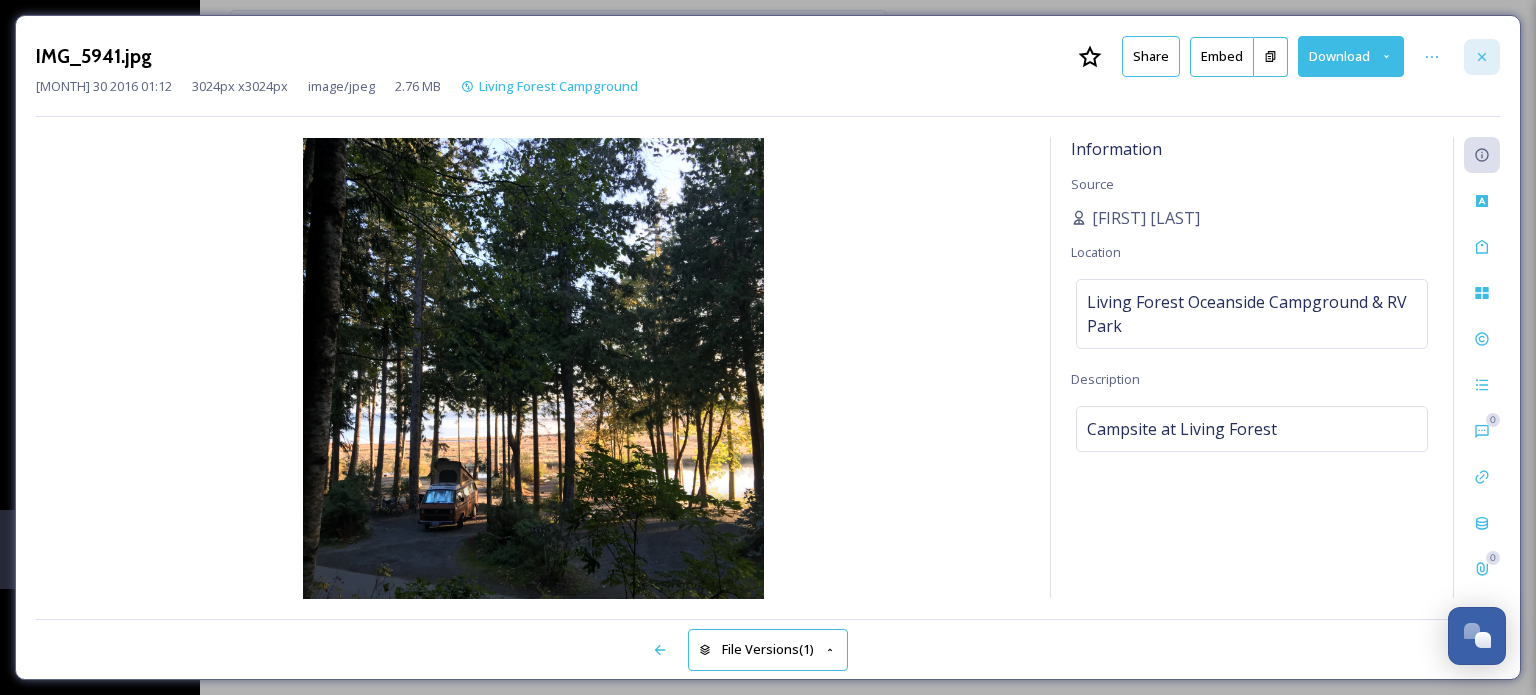 click at bounding box center [1482, 57] 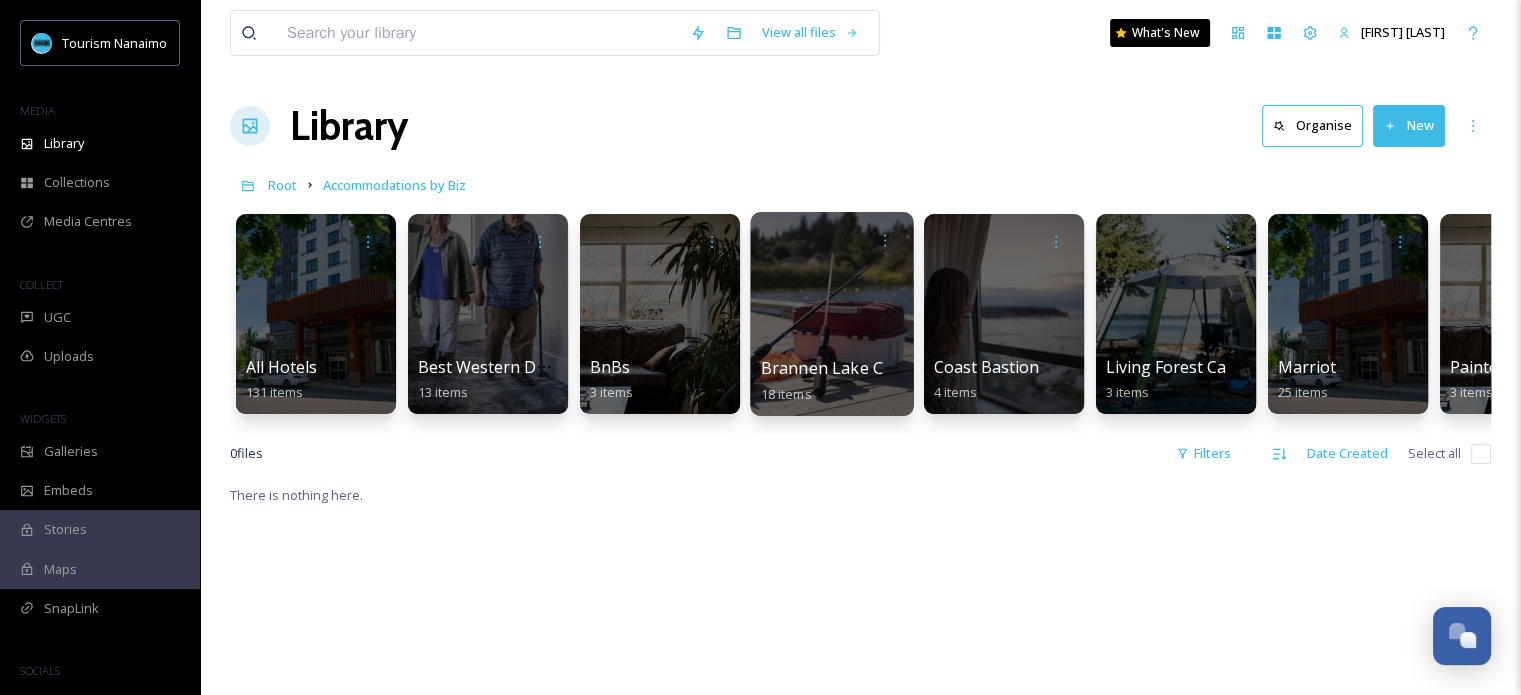 click at bounding box center (831, 314) 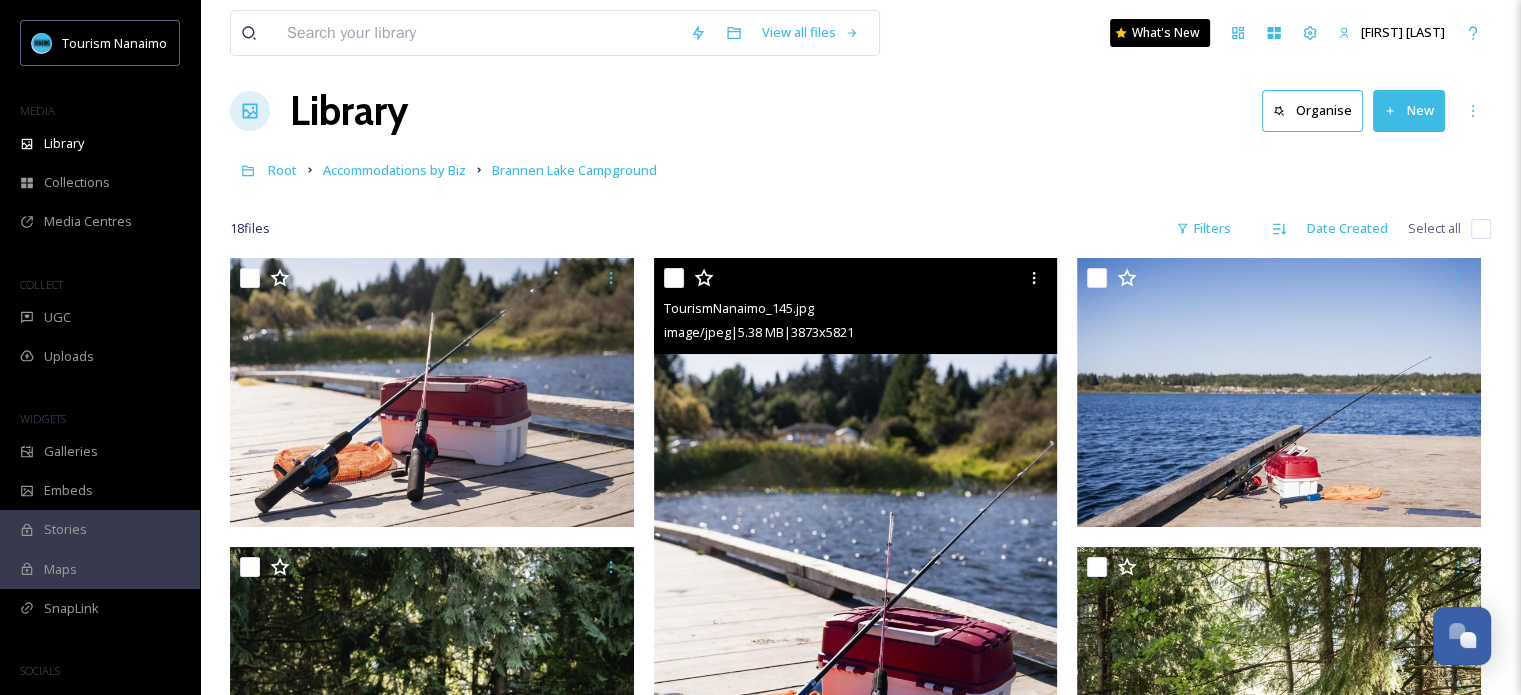scroll, scrollTop: 0, scrollLeft: 0, axis: both 